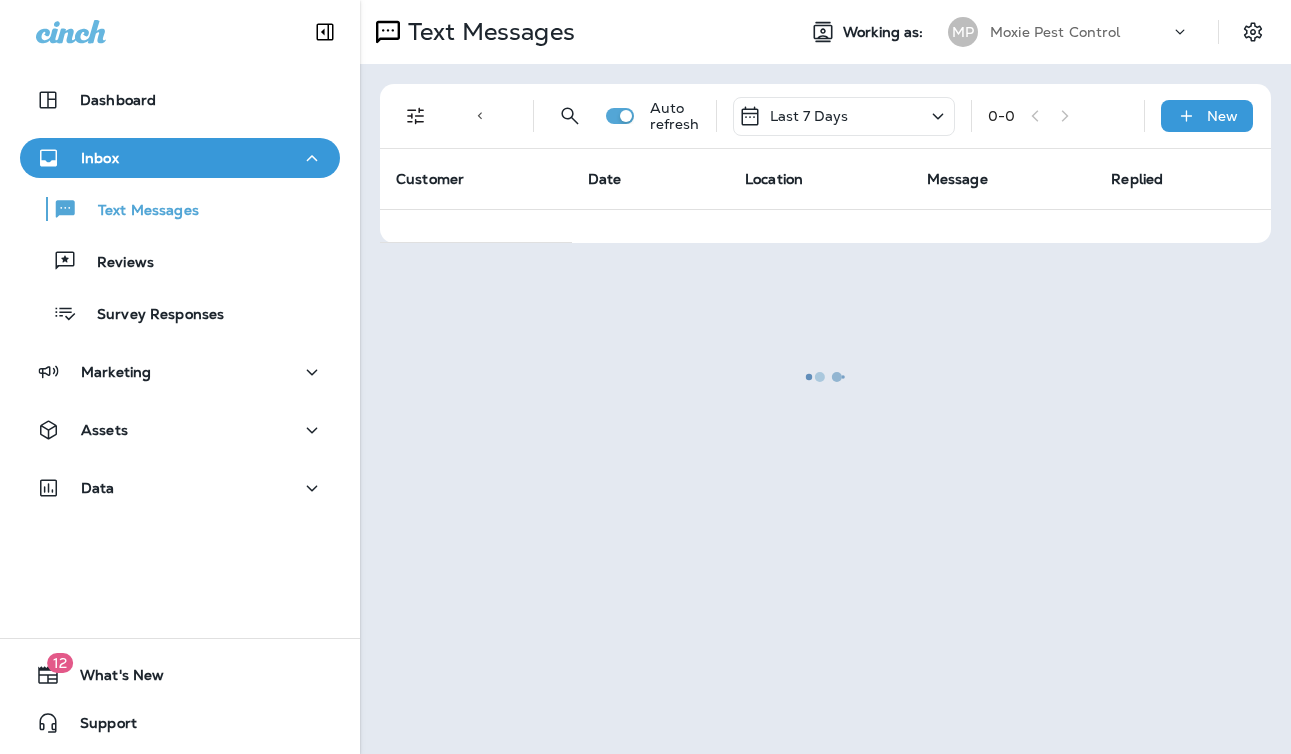 scroll, scrollTop: 0, scrollLeft: 0, axis: both 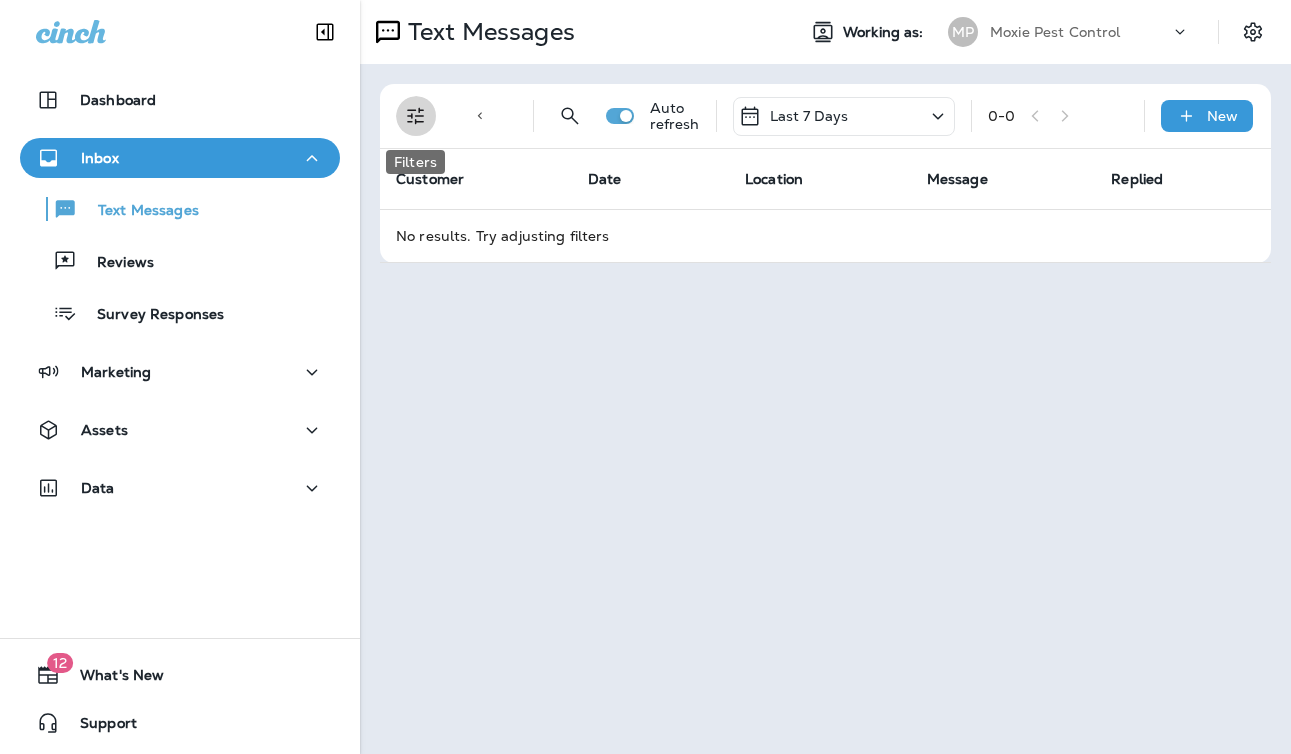click 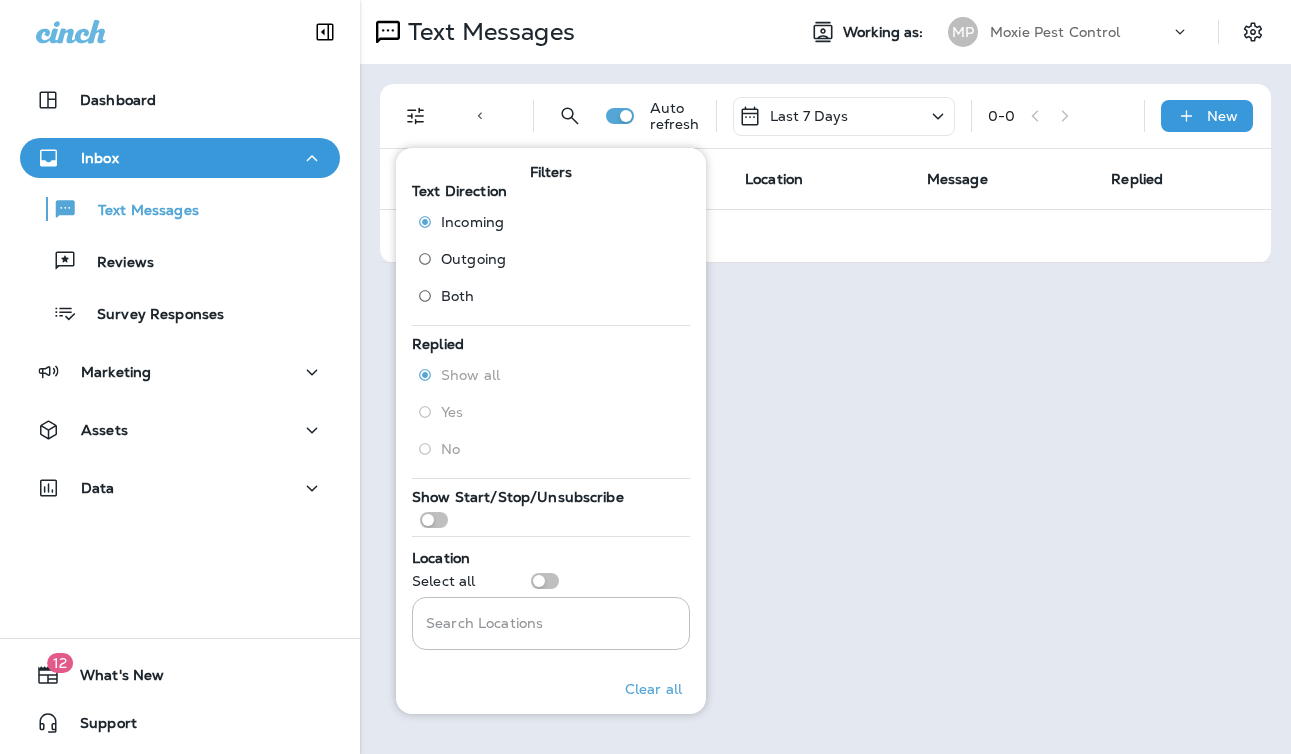 scroll, scrollTop: 150, scrollLeft: 0, axis: vertical 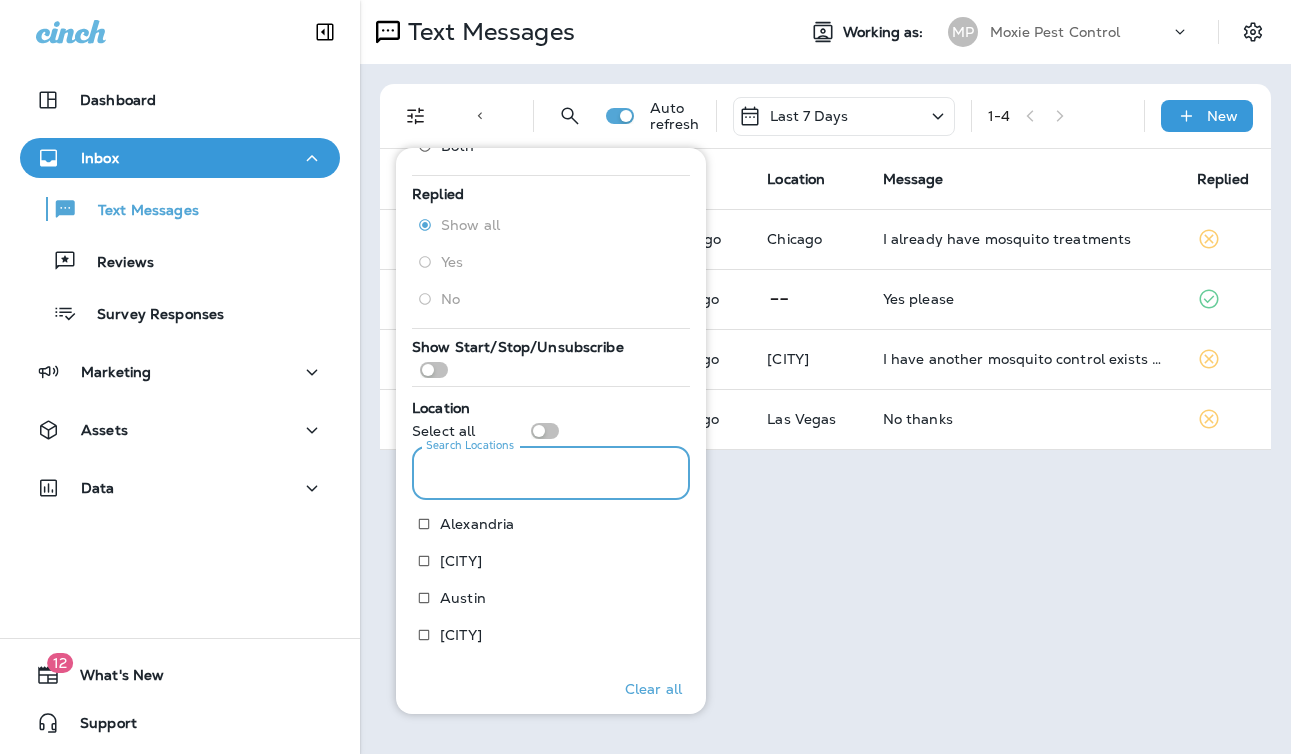click on "Search Locations" at bounding box center (551, 473) 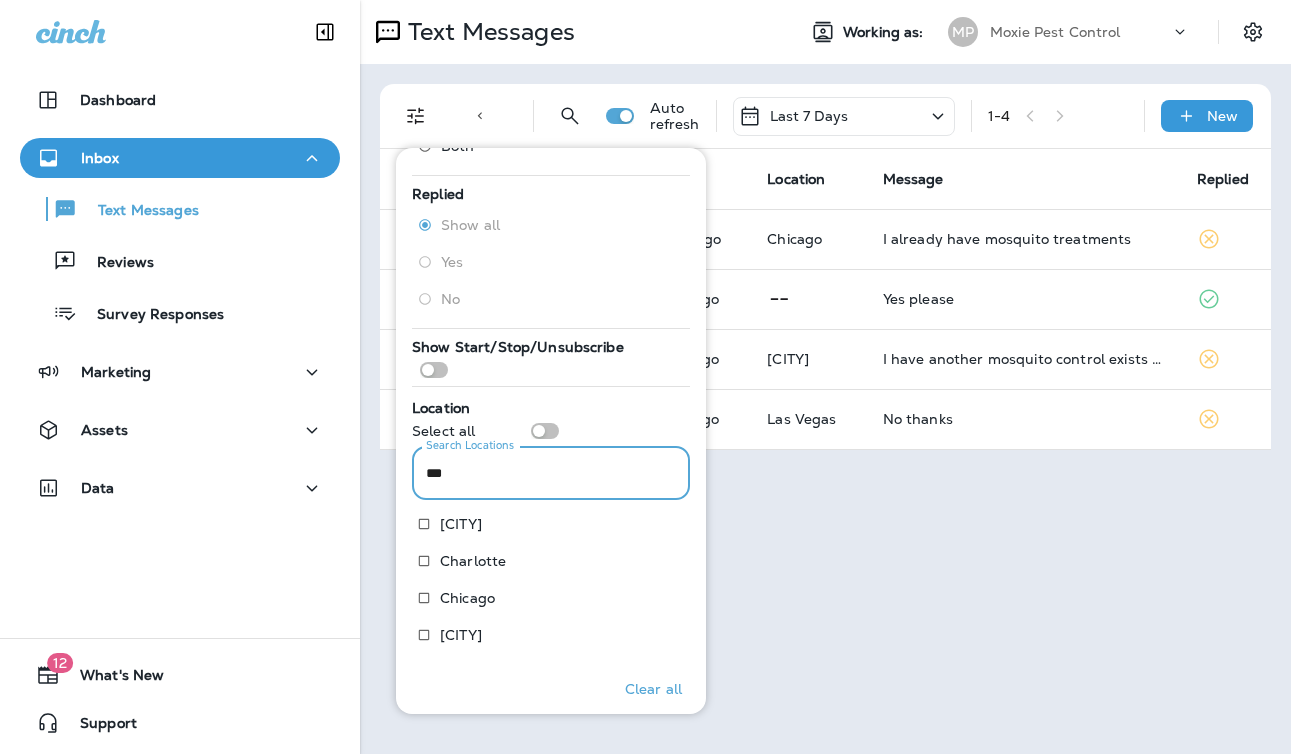 scroll, scrollTop: 101, scrollLeft: 0, axis: vertical 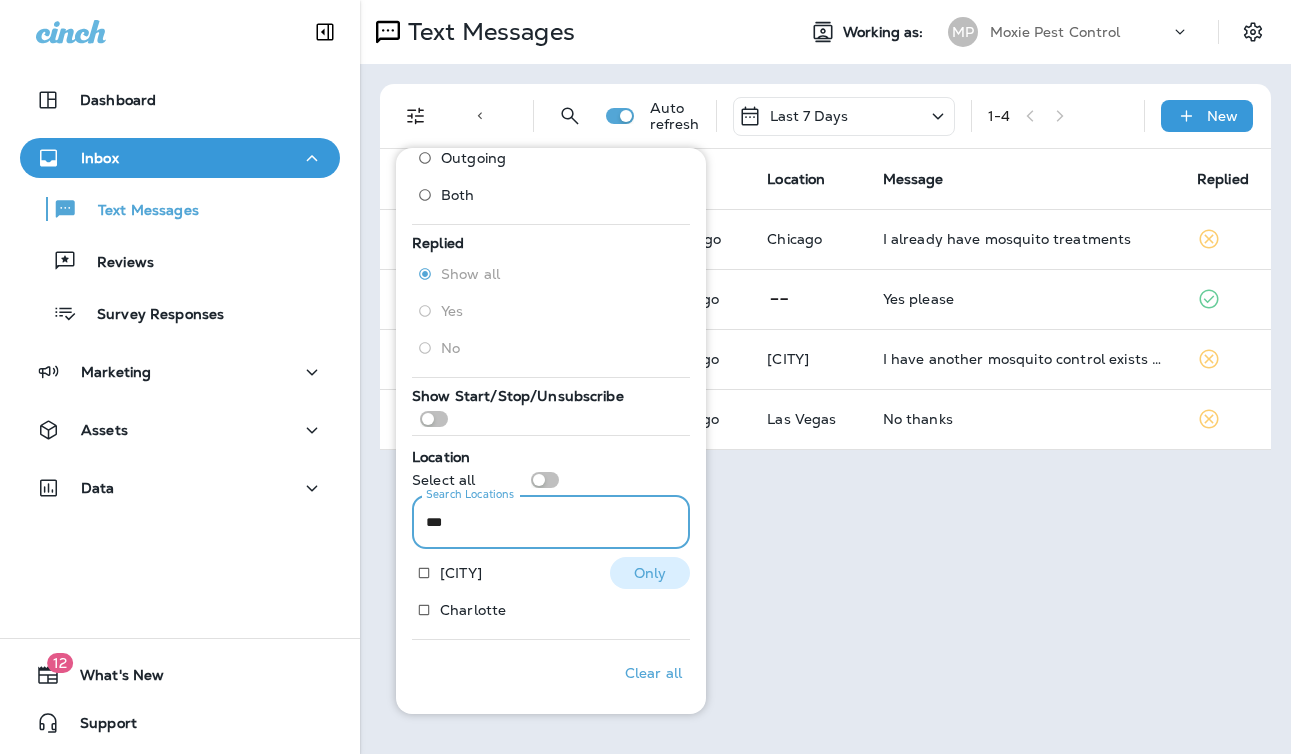 type on "***" 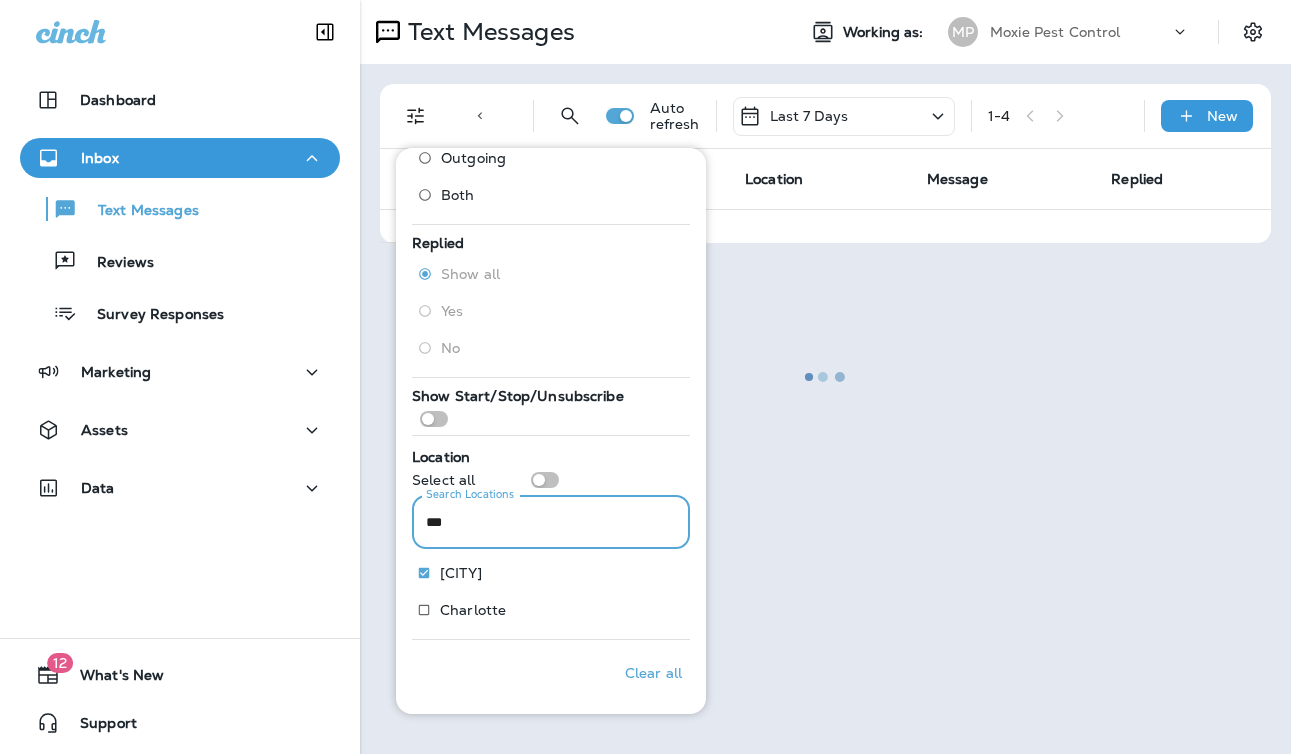 click on "***" at bounding box center (551, 522) 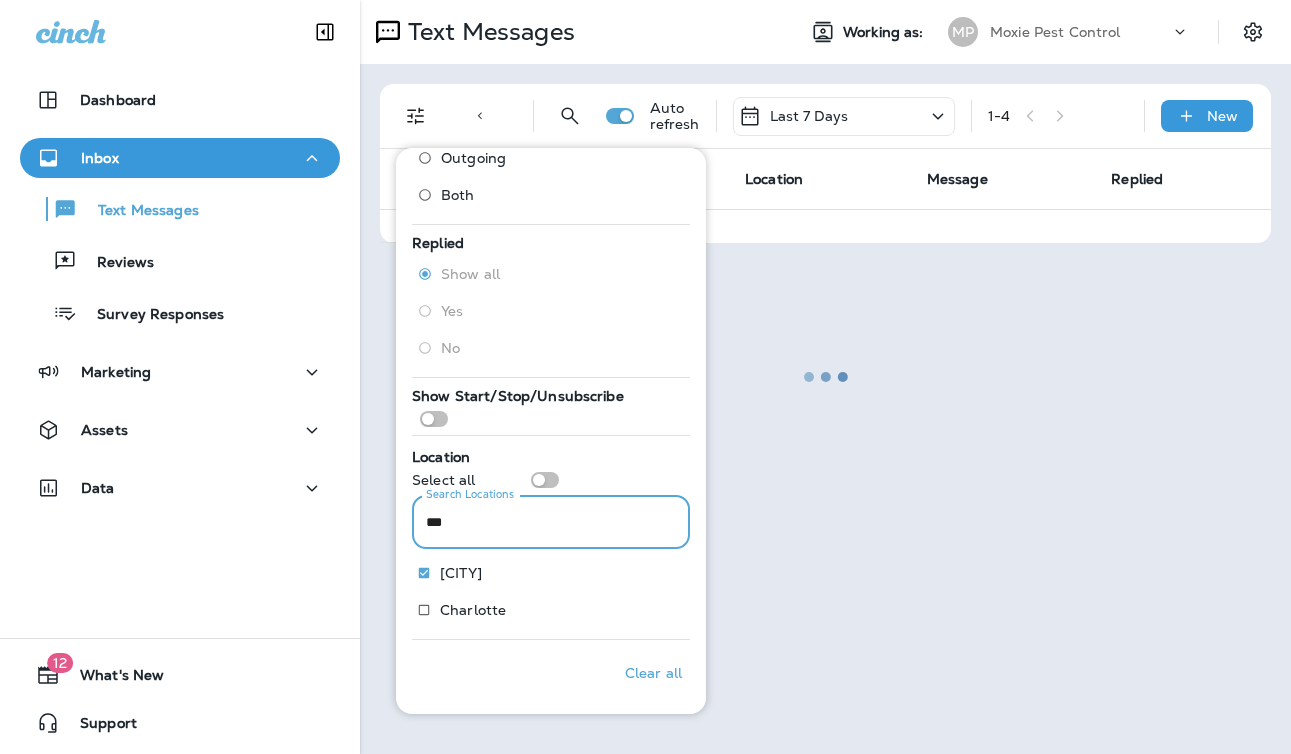 click on "***" at bounding box center (551, 522) 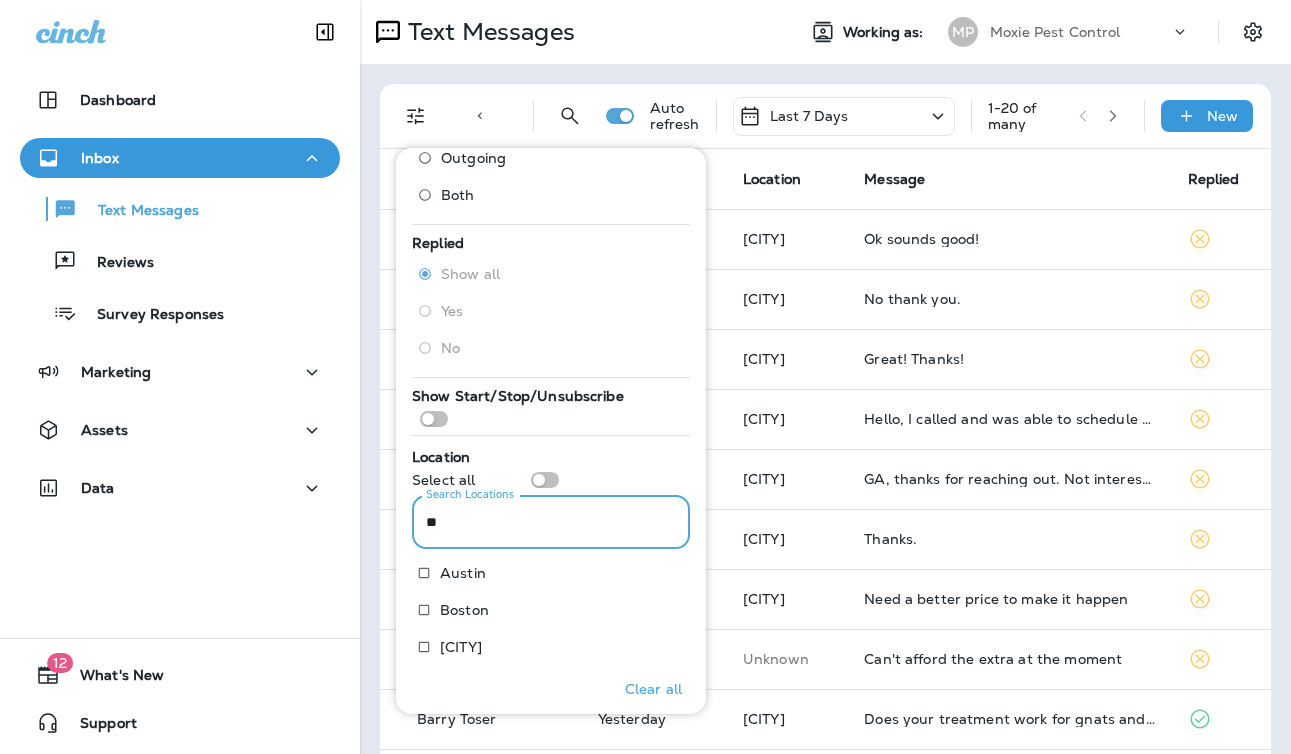 scroll, scrollTop: 64, scrollLeft: 0, axis: vertical 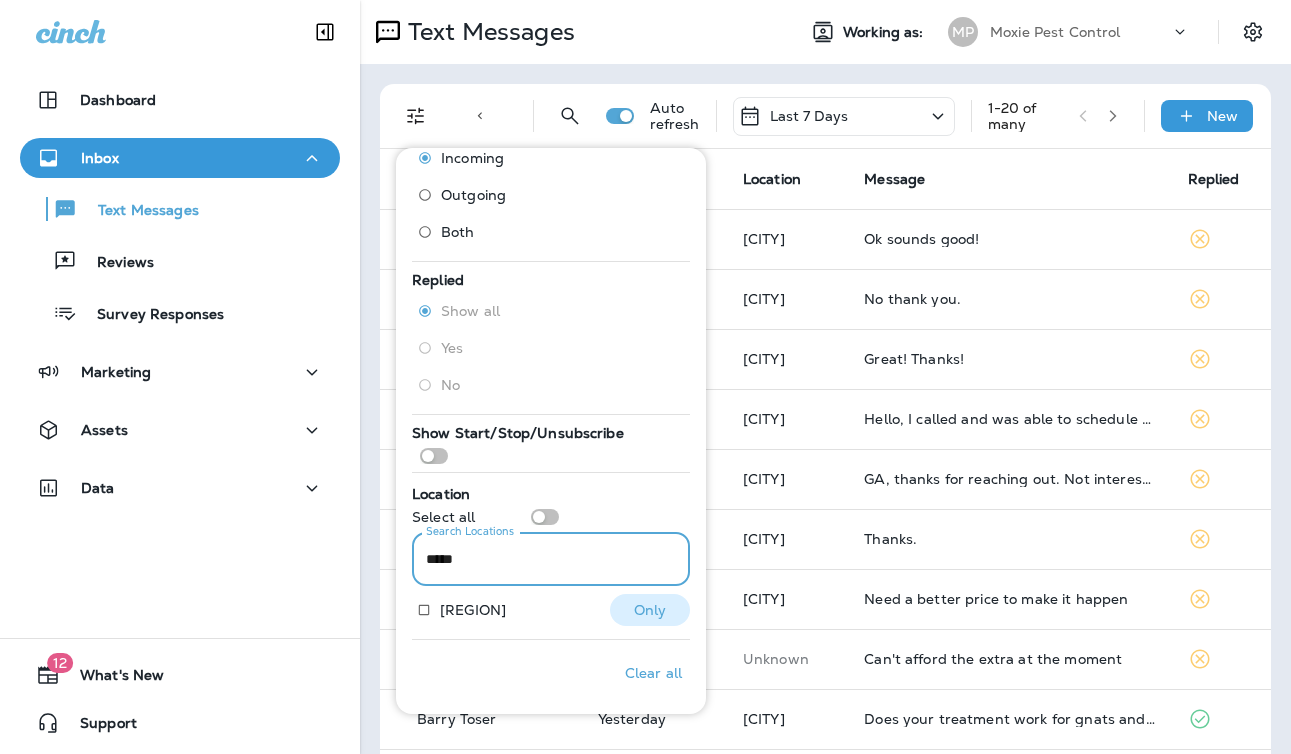 type on "*****" 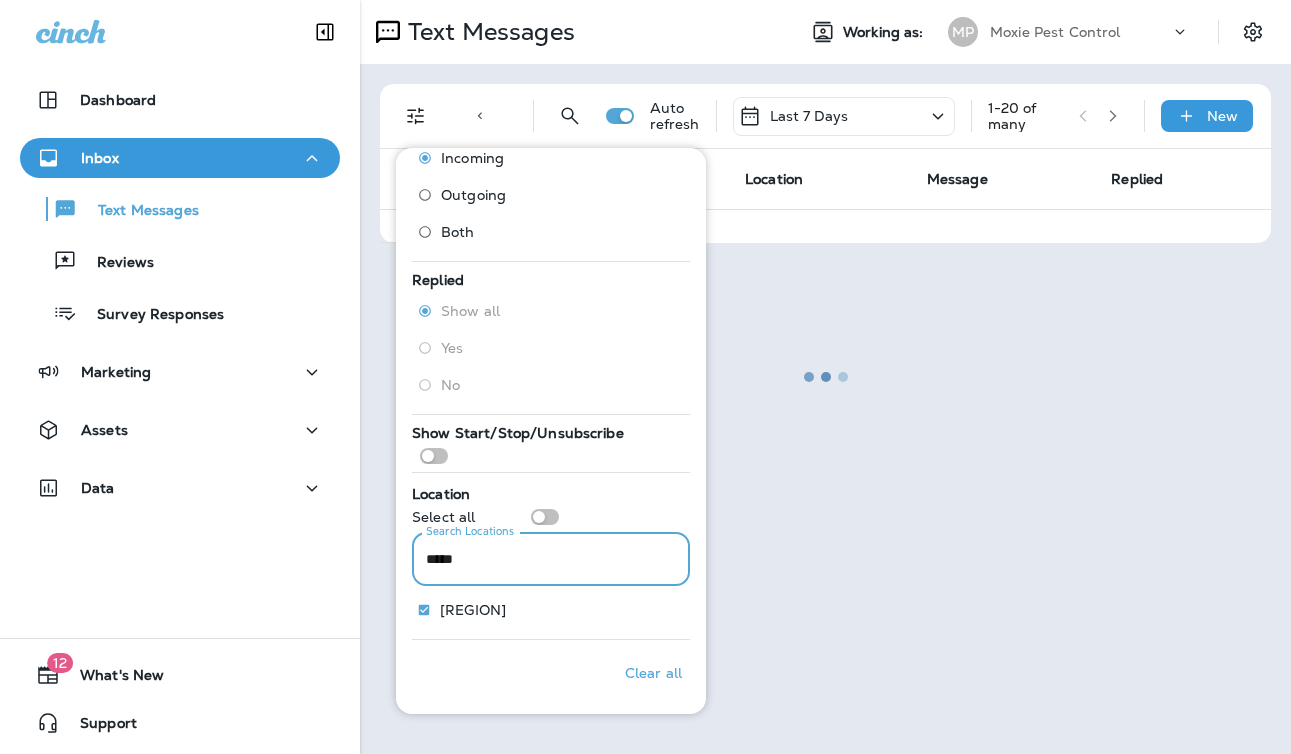 click on "*****" at bounding box center [551, 559] 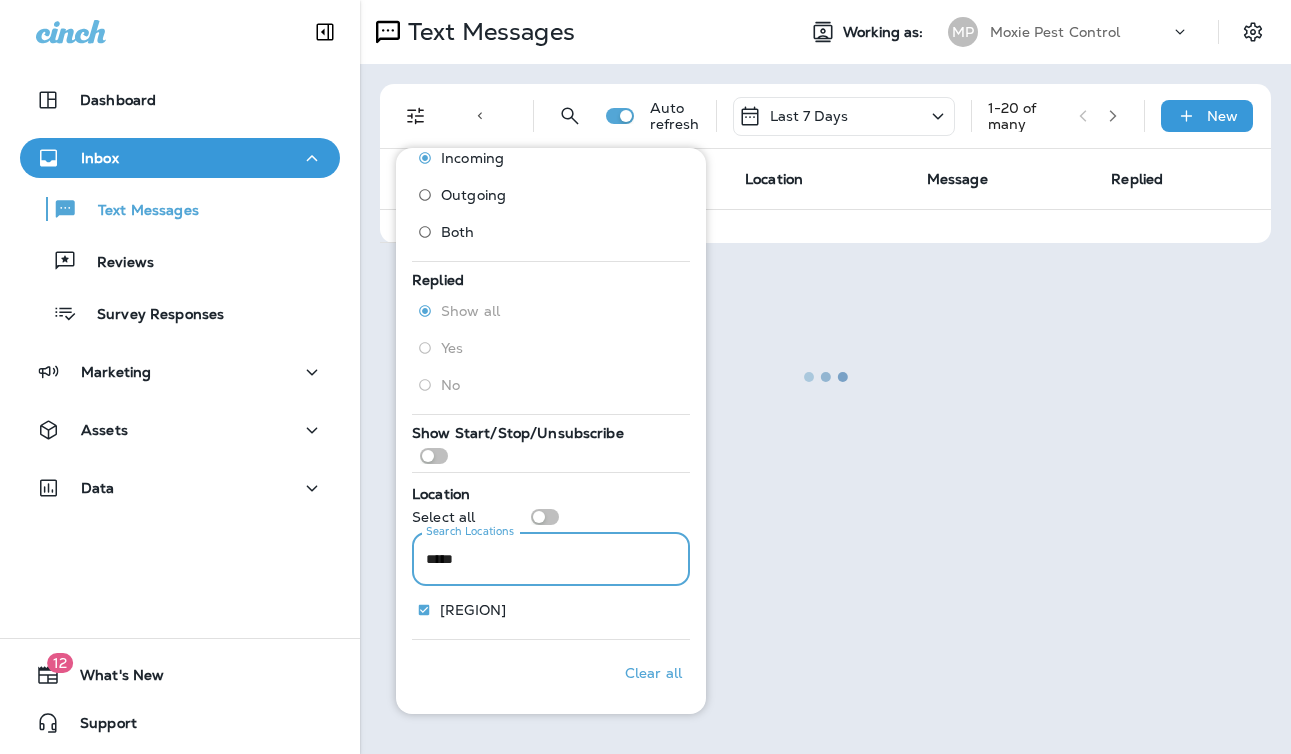 click on "*****" at bounding box center (551, 559) 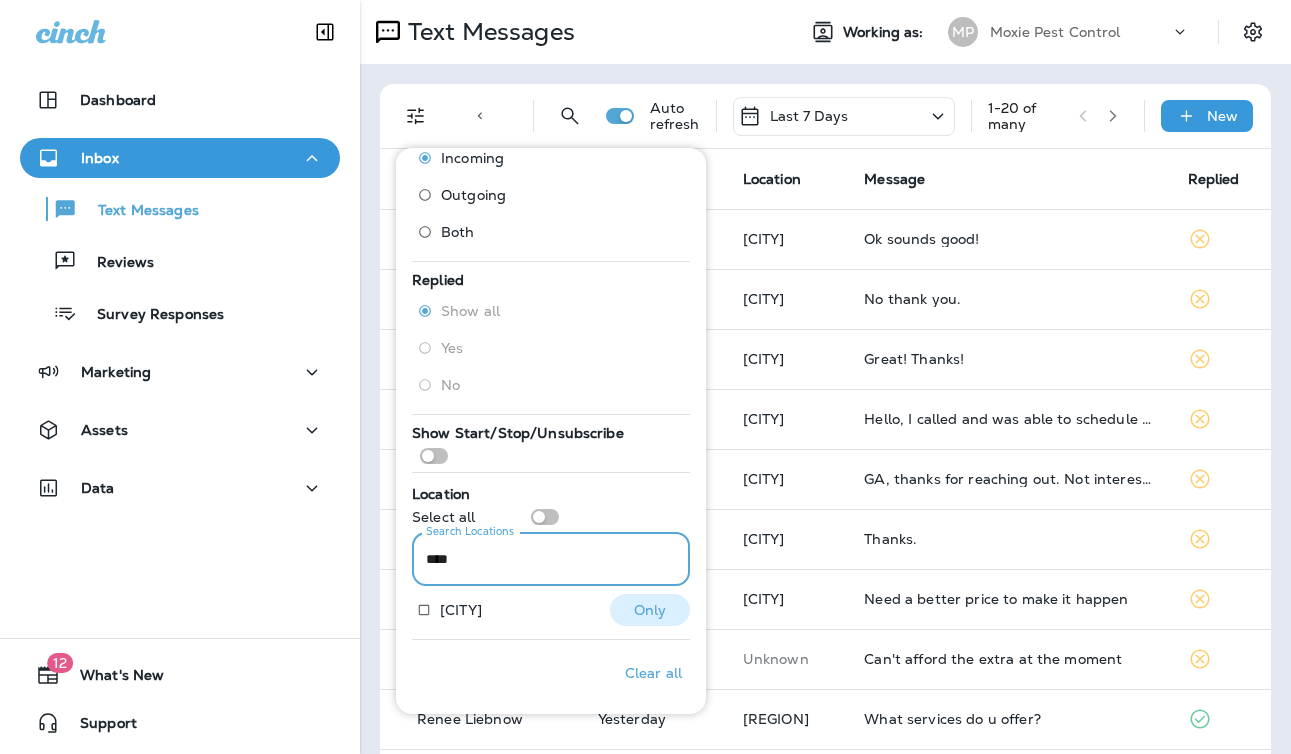 type on "****" 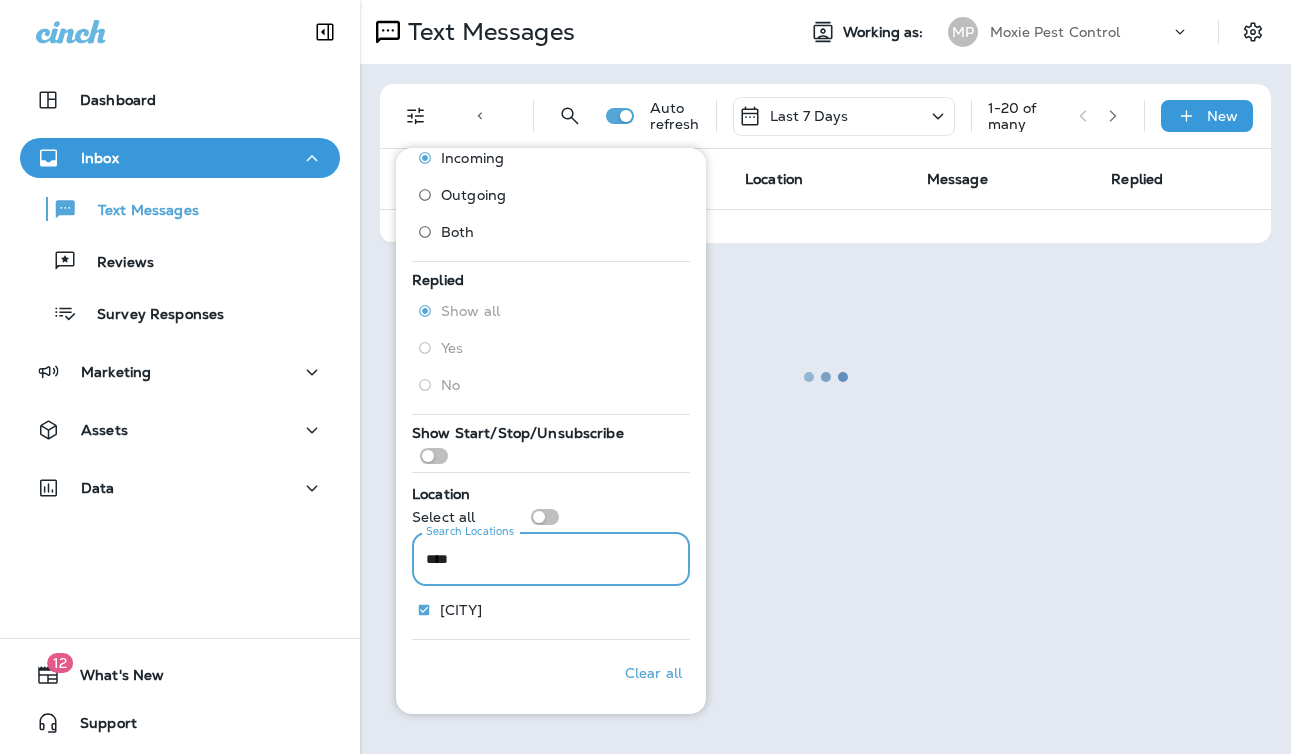 click on "****" at bounding box center [551, 559] 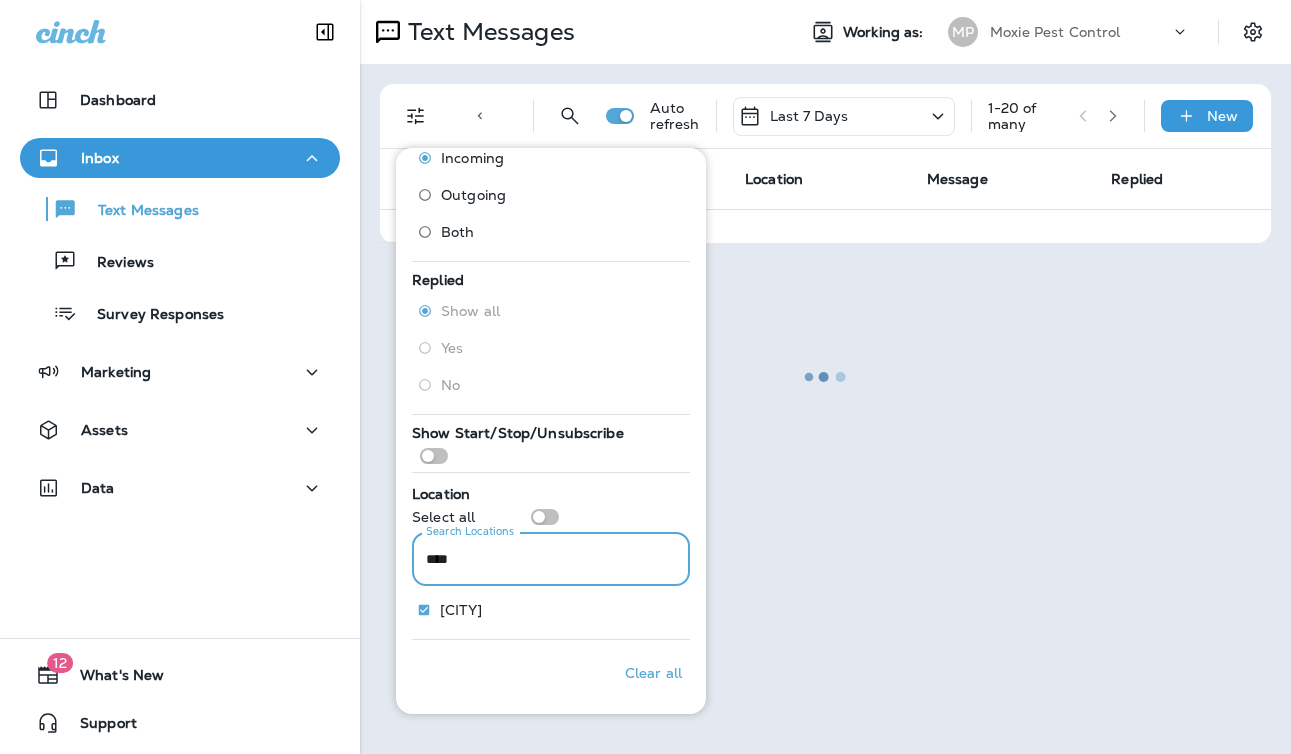 click on "****" at bounding box center (551, 559) 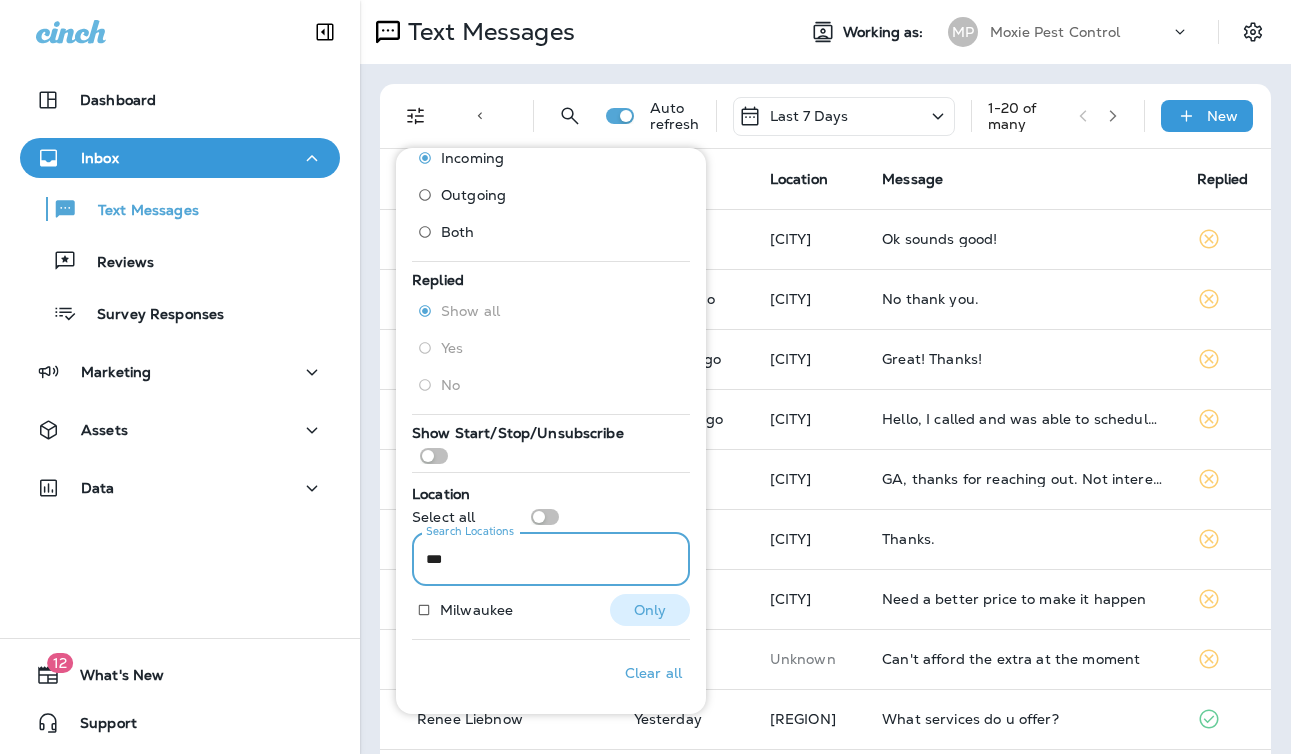 type on "***" 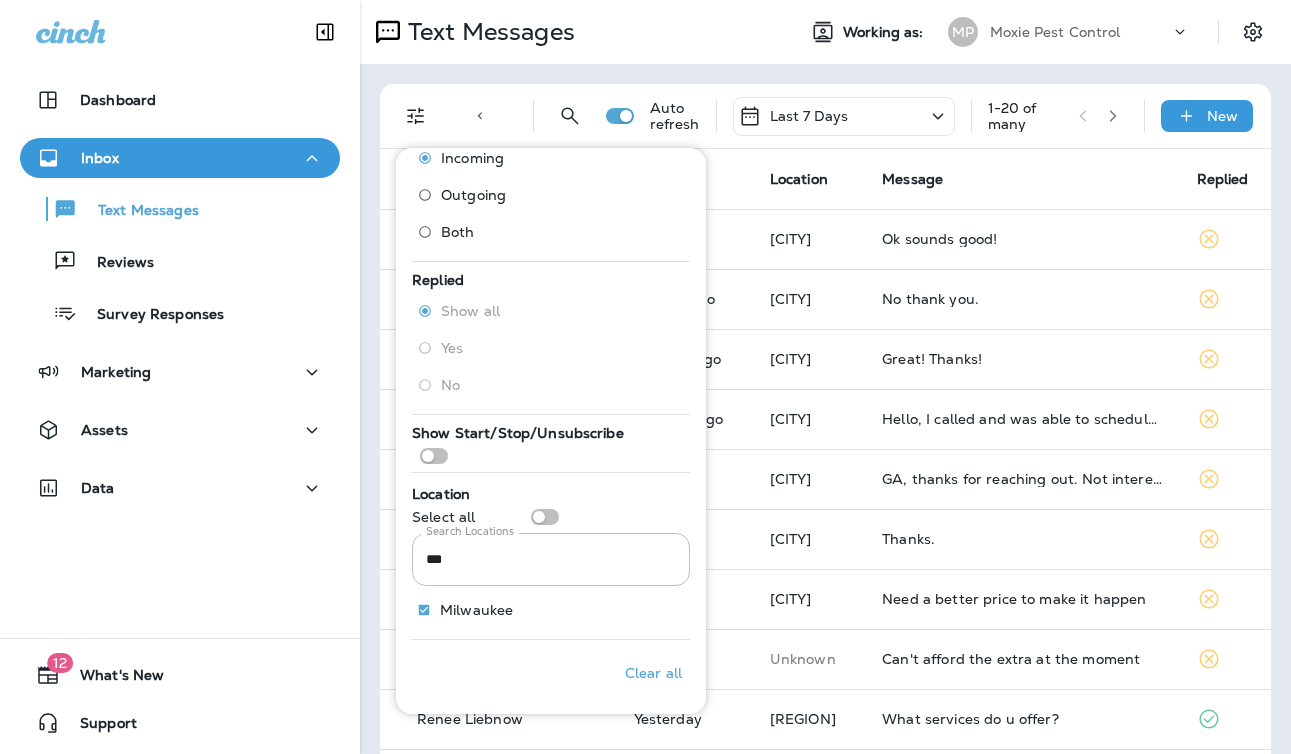 click on "Replied Show all Yes No" at bounding box center [551, 342] 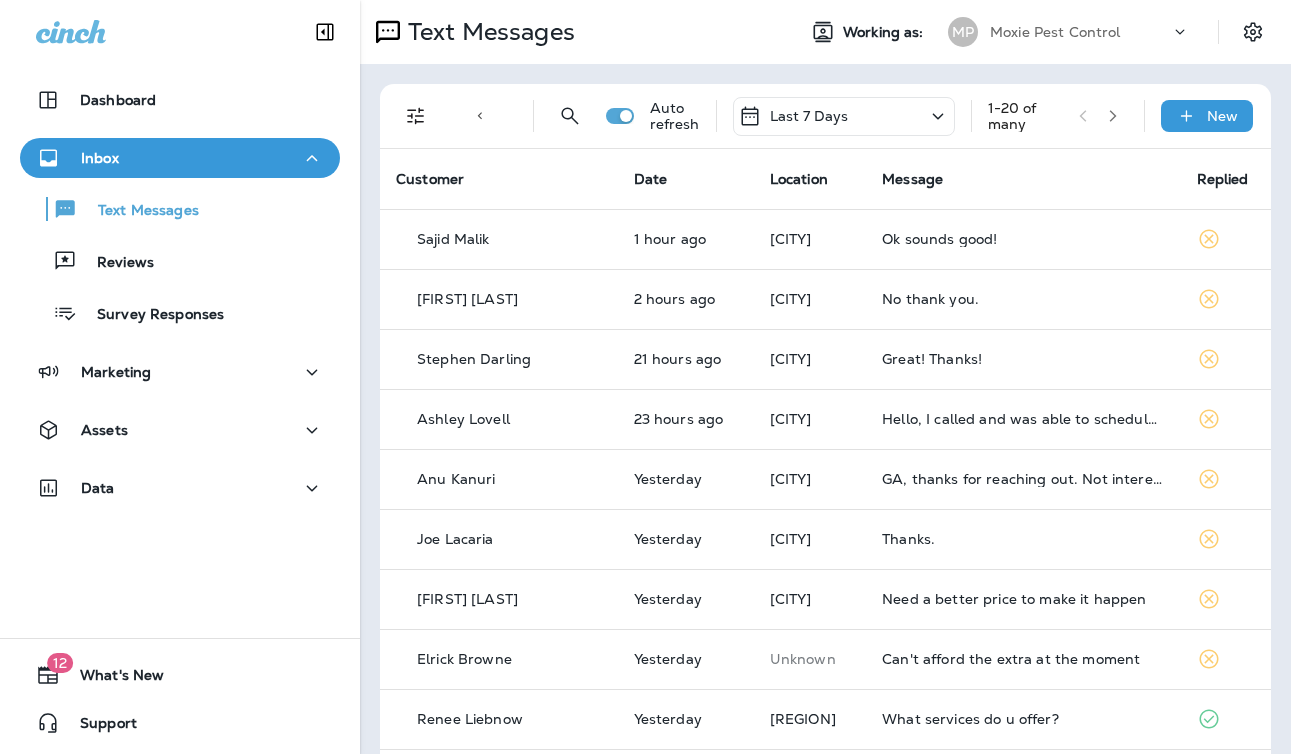 click on "Last 7 Days" at bounding box center (844, 116) 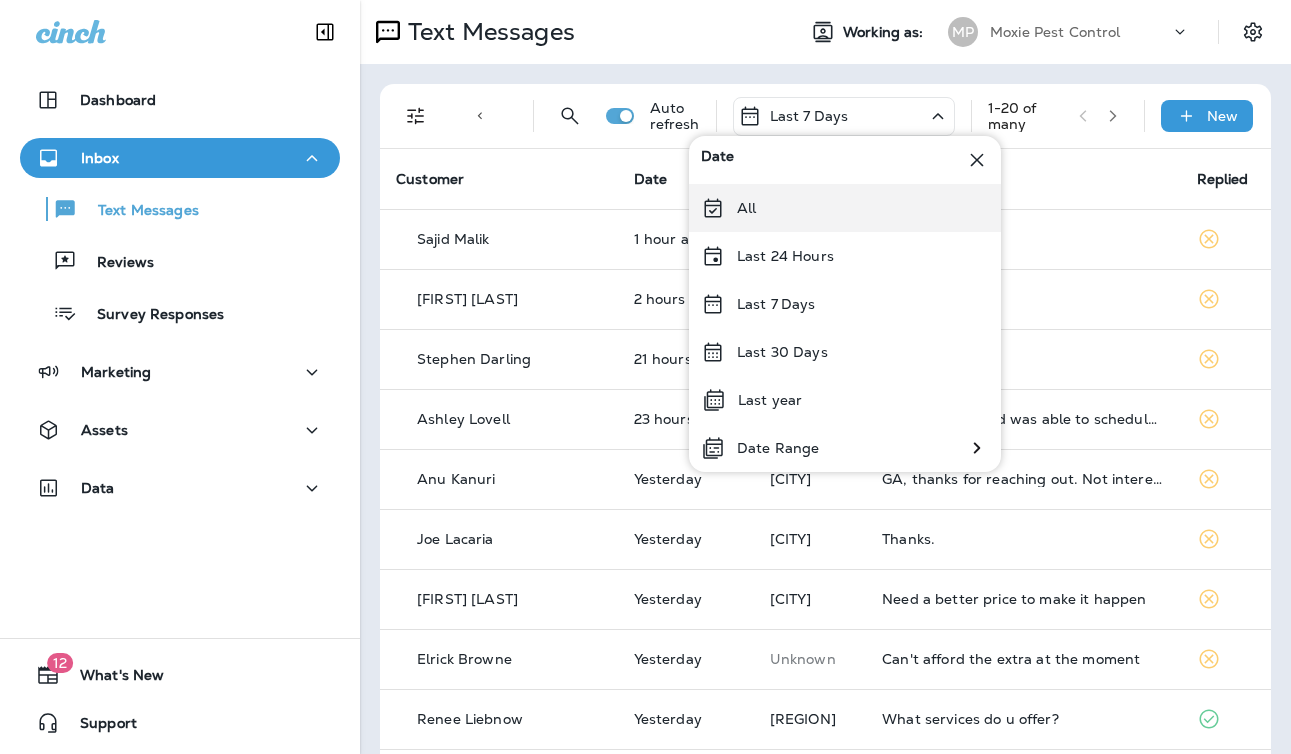 click on "All" at bounding box center [845, 208] 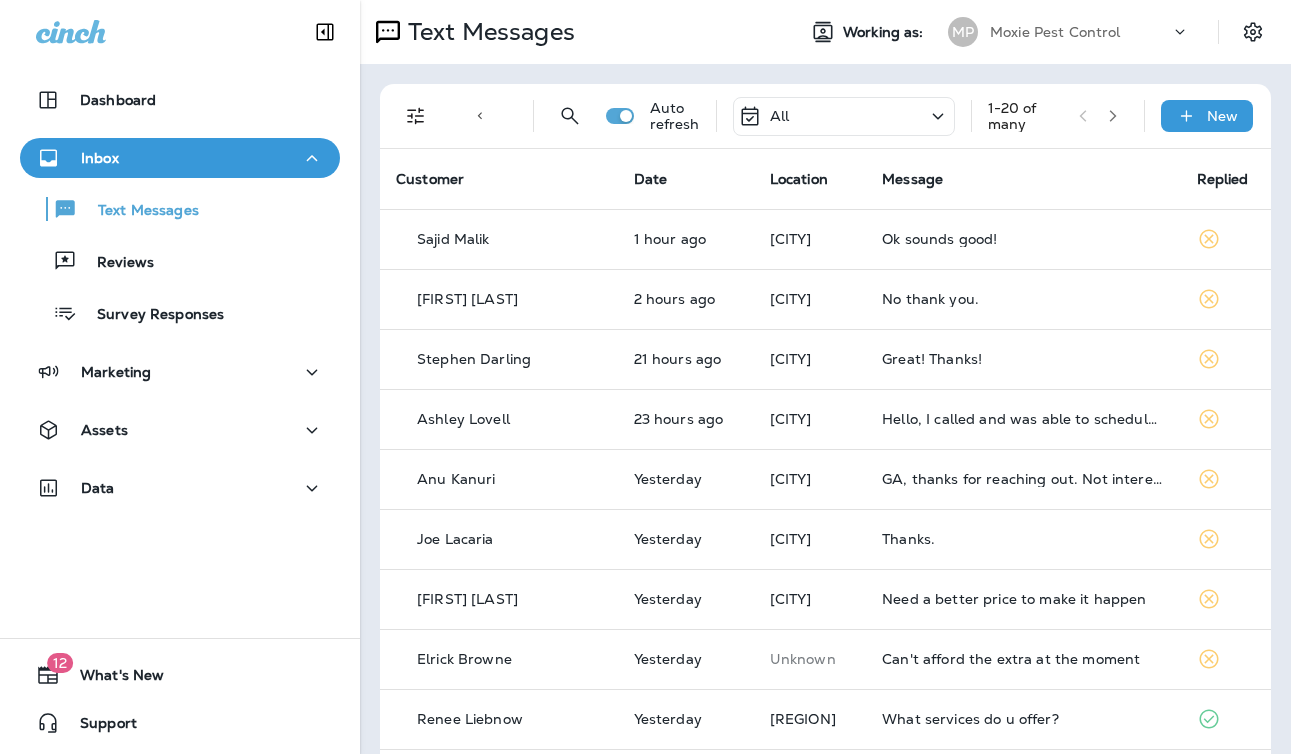 click on "All" at bounding box center (844, 116) 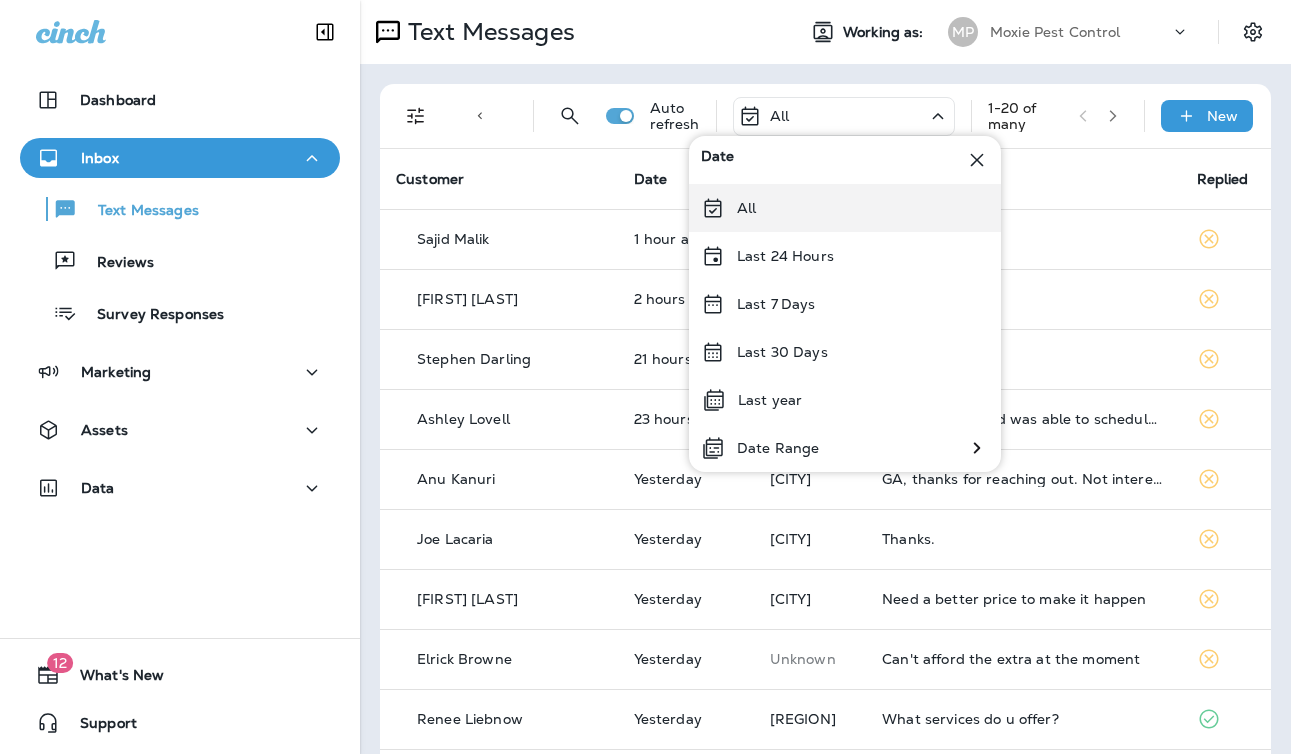 click on "All" at bounding box center [845, 208] 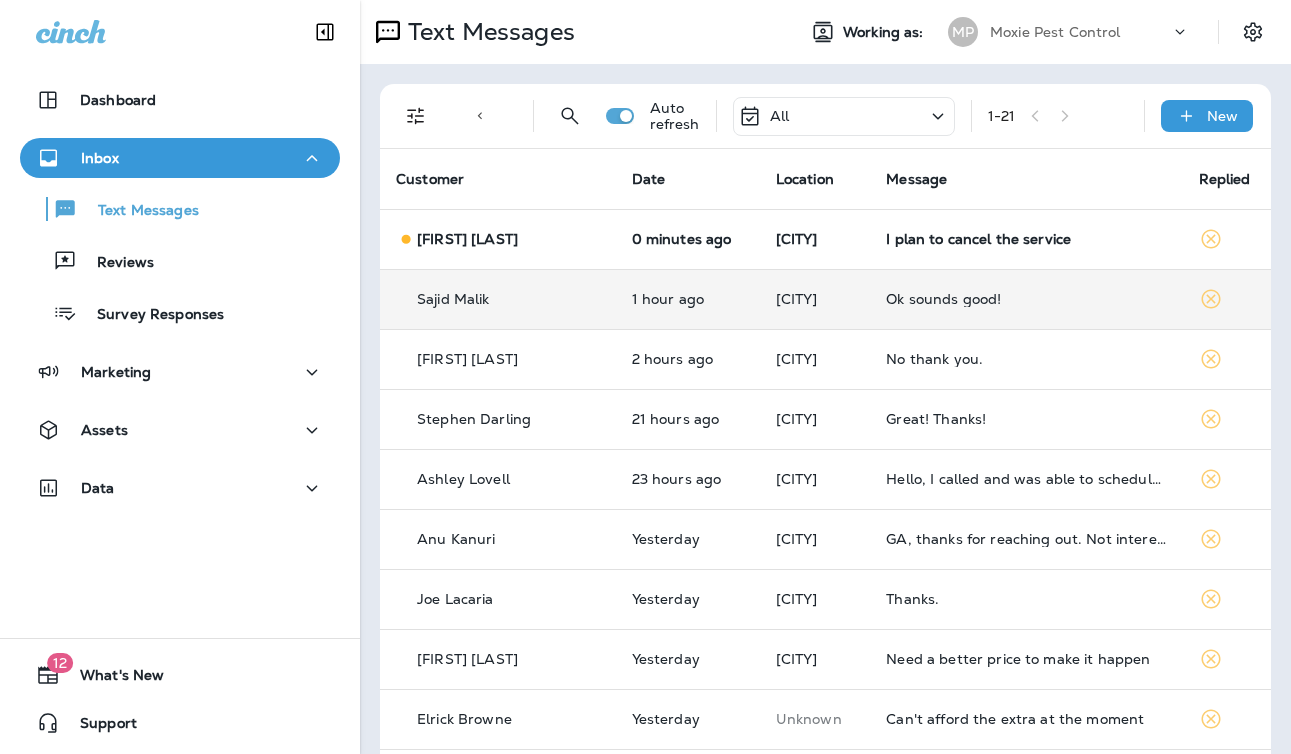 click on "[CITY]" at bounding box center [815, 299] 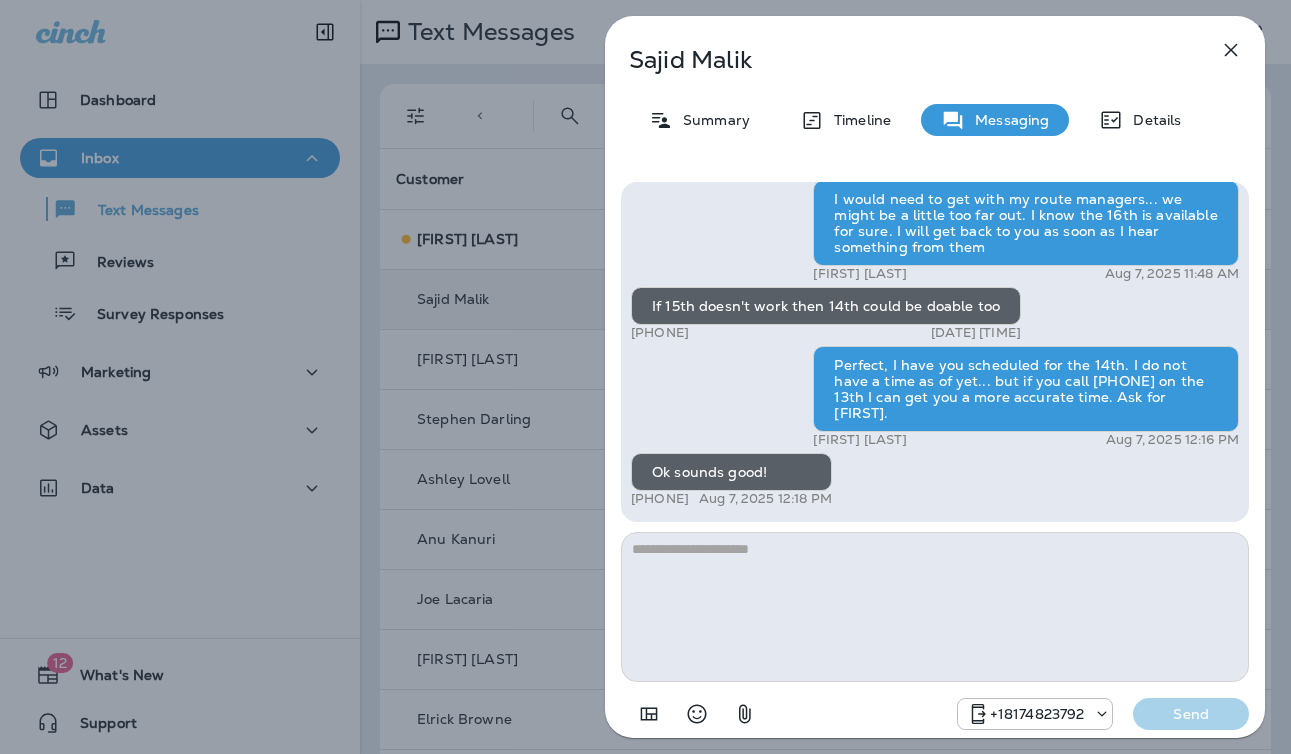 click on "Sajid   Malik Summary   Timeline   Messaging   Details   Hi Sajid , this is Steven with Moxie Pest Control. We know Summer brings out the mosquitoes—and with the Summer season here, I’d love to get you on our schedule to come help take care of that. Just reply here if you're interested, and I'll let you know the details!
Reply STOP to optout +18174823792 Aug 2, 2025 12:49 PM Hi Steven - I'm interested. Can you share some more details? +1 (315) 391-6210 Aug 2, 2025 2:11 PM Bradley Bobisink Aug 2, 2025 2:25 PM Ok thank you for the information. After the first treatment, how long does it take to take effect and how long does it last? +1 (315) 391-6210 Aug 4, 2025 10:38 AM It will be an instant effect with the fogging , and the in2care stations will last 1-2 months for the breeding control! Andrew Awbrey Aug 4, 2025 1:01 PM   It will be an instant effect with the fogging , and the in2care stations will last 1-2 months for the breeding control! Andrew Awbrey Aug 4, 2025 1:01 PM Andrew Awbrey Andrew Awbrey Send" at bounding box center [645, 377] 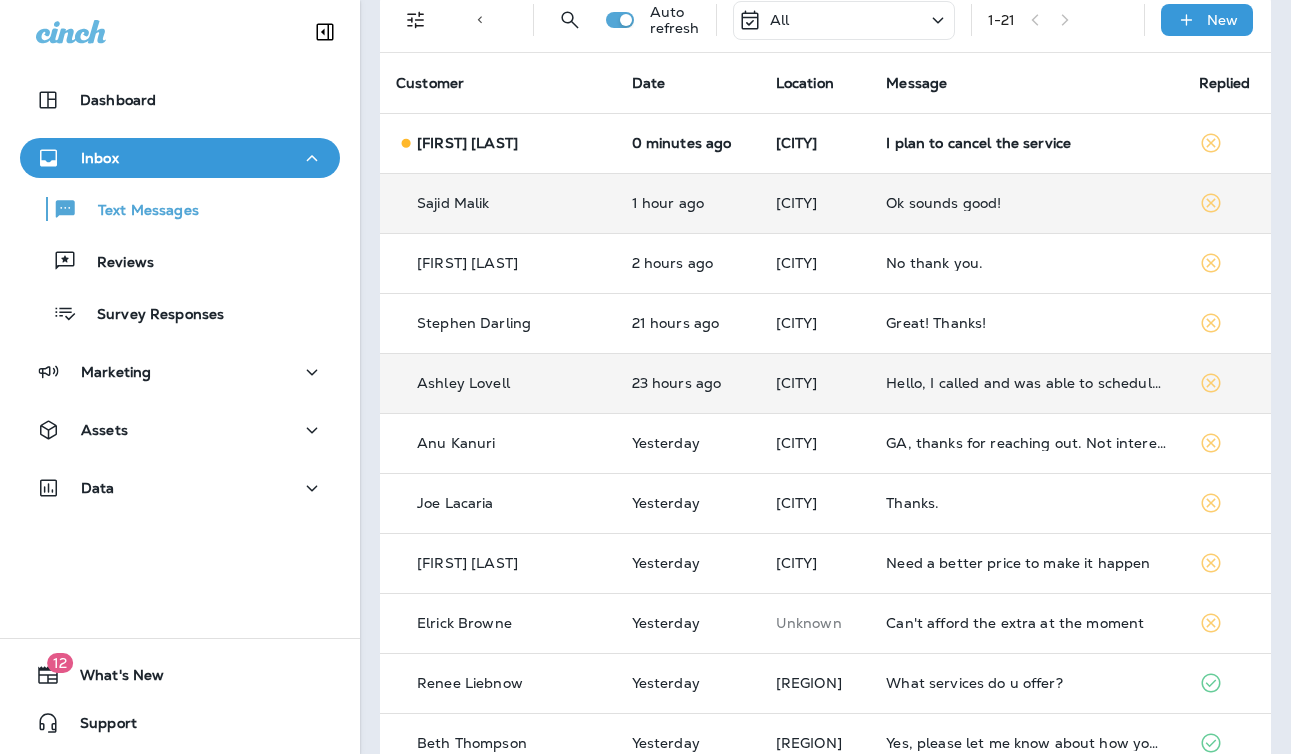 scroll, scrollTop: 111, scrollLeft: 0, axis: vertical 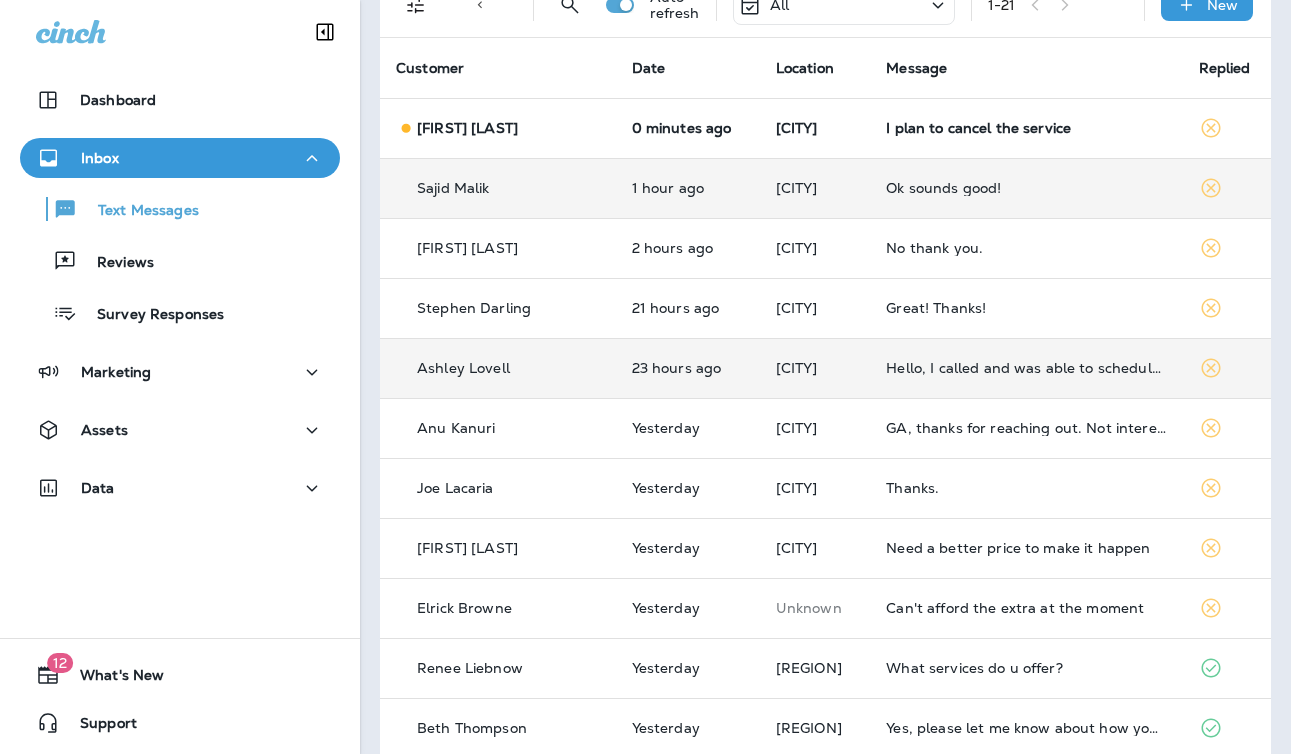 click on "[CITY]" at bounding box center (815, 368) 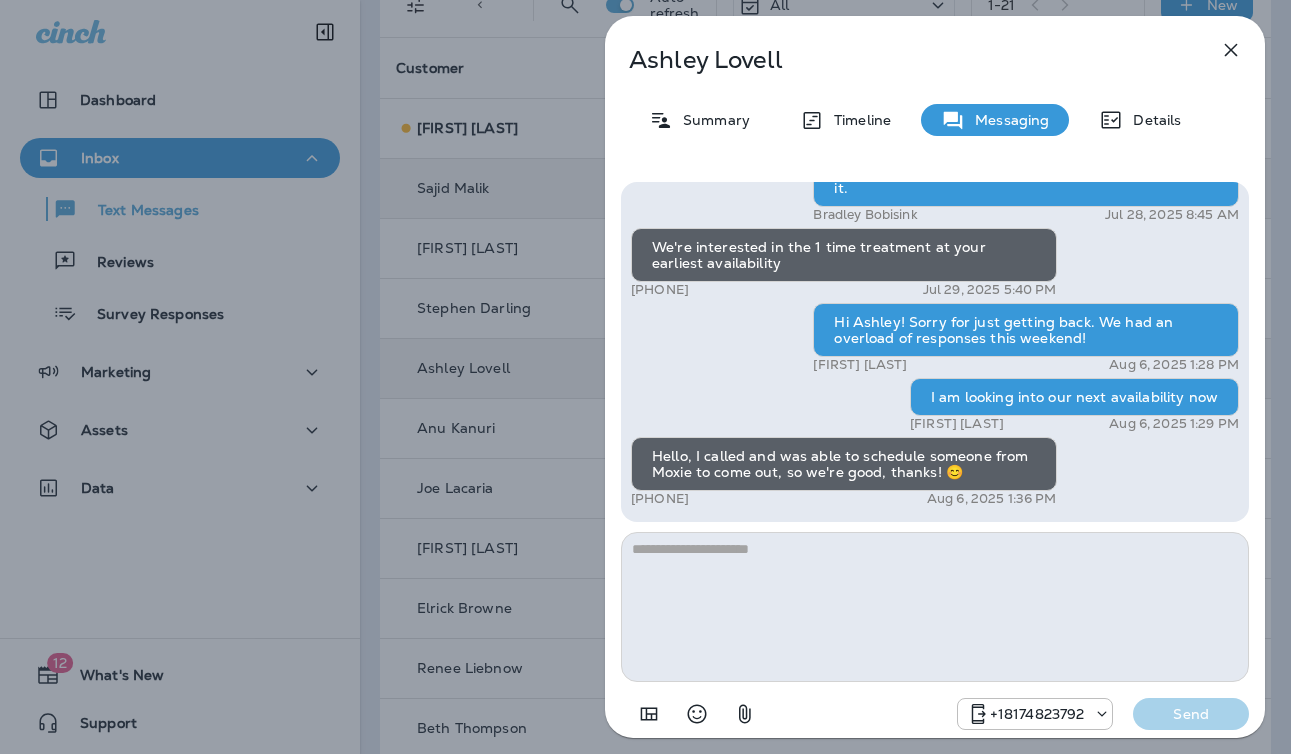click on "Hi,  [FIRST] , this is Cameron with Moxie Pest Control. We know Summer brings out the mosquitoes—and with the Summer season here, I’d love to get you on our schedule to come help take care of that. Just reply here if you're interested, and I'll let you know the details!
Reply STOP to optout [PHONE] [DATE] [TIME] Hello, I'd like to learn the details, thanks! [PHONE] [DATE] [TIME] [FIRST] [LAST] [DATE] [TIME] We're interested in the 1 time treatment at your earliest availability  [PHONE] [DATE] [TIME] Hi [FIRST]! Sorry for just getting back. We had an overload of responses this weekend! [FIRST] [LAST] [DATE] [TIME] I am looking into our next availability now [FIRST] [LAST] [DATE] [TIME] Hello, I called and was able to schedule someone from Moxie to come out, so we're good, thanks! 😊 [PHONE] [DATE] [TIME] [PHONE] Send" at bounding box center [645, 377] 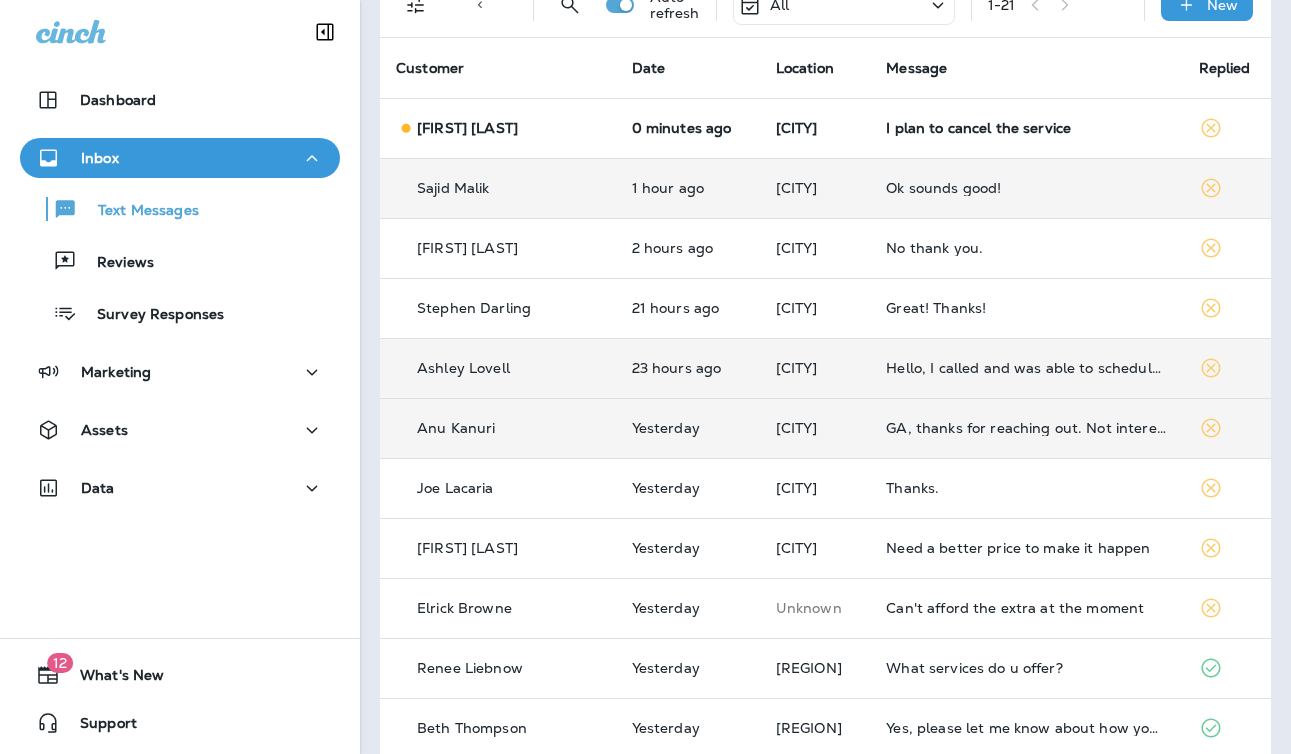 click on "[CITY]" at bounding box center [815, 428] 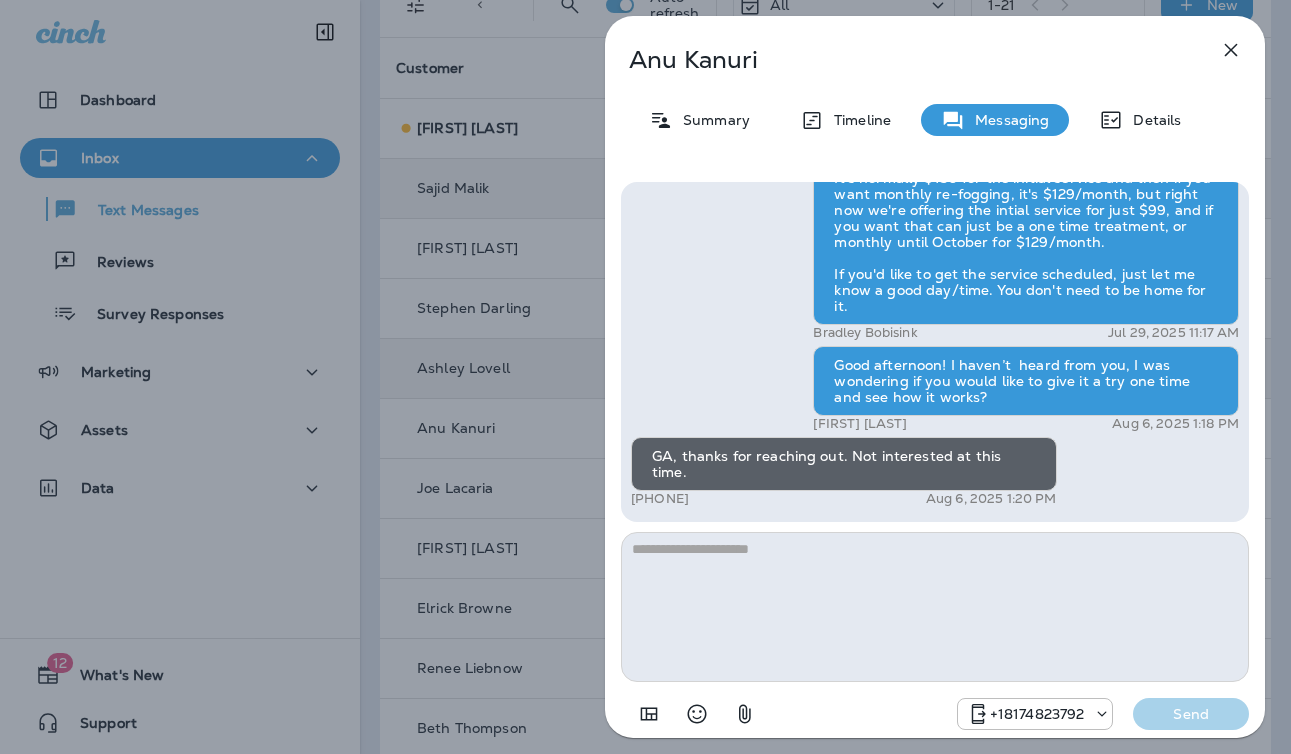 click on "Hi,  [FIRST] , this is Cameron with Moxie Pest Control. We know Summer brings out the mosquitoes—and with the Summer season here, I’d love to get you on our schedule to come help take care of that. Just reply here if you're interested, and I'll let you know the details!
Reply STOP to optout [PHONE] [DATE] [TIME] Interested, please send the details  [PHONE] [DATE] [TIME] [FIRST] [LAST] [DATE] [TIME] Good afternoon! I haven’t  heard from you, I was wondering if you would like to give it a try one time and see how it works? [FIRST] [LAST] [DATE] [TIME] GA, thanks for reaching out. Not interested at this time. [PHONE] [DATE] [TIME] [PHONE] Send" at bounding box center (645, 377) 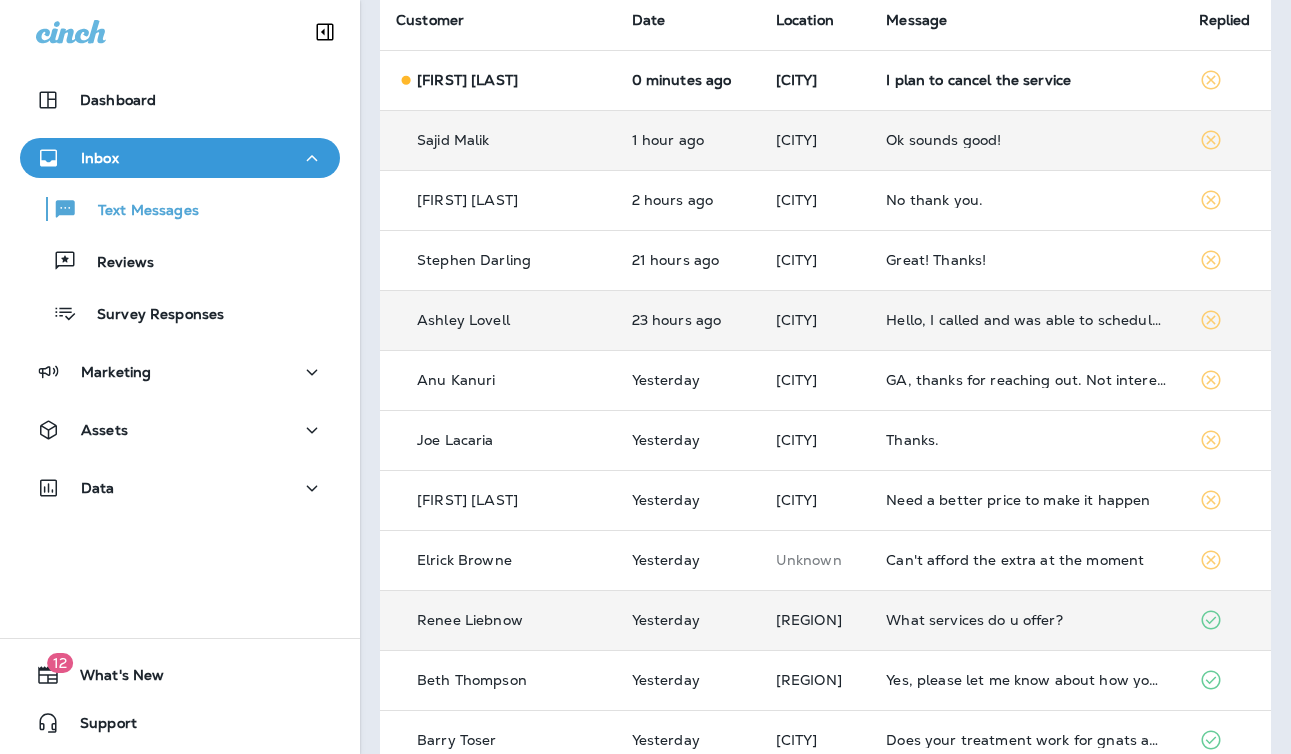 scroll, scrollTop: 183, scrollLeft: 0, axis: vertical 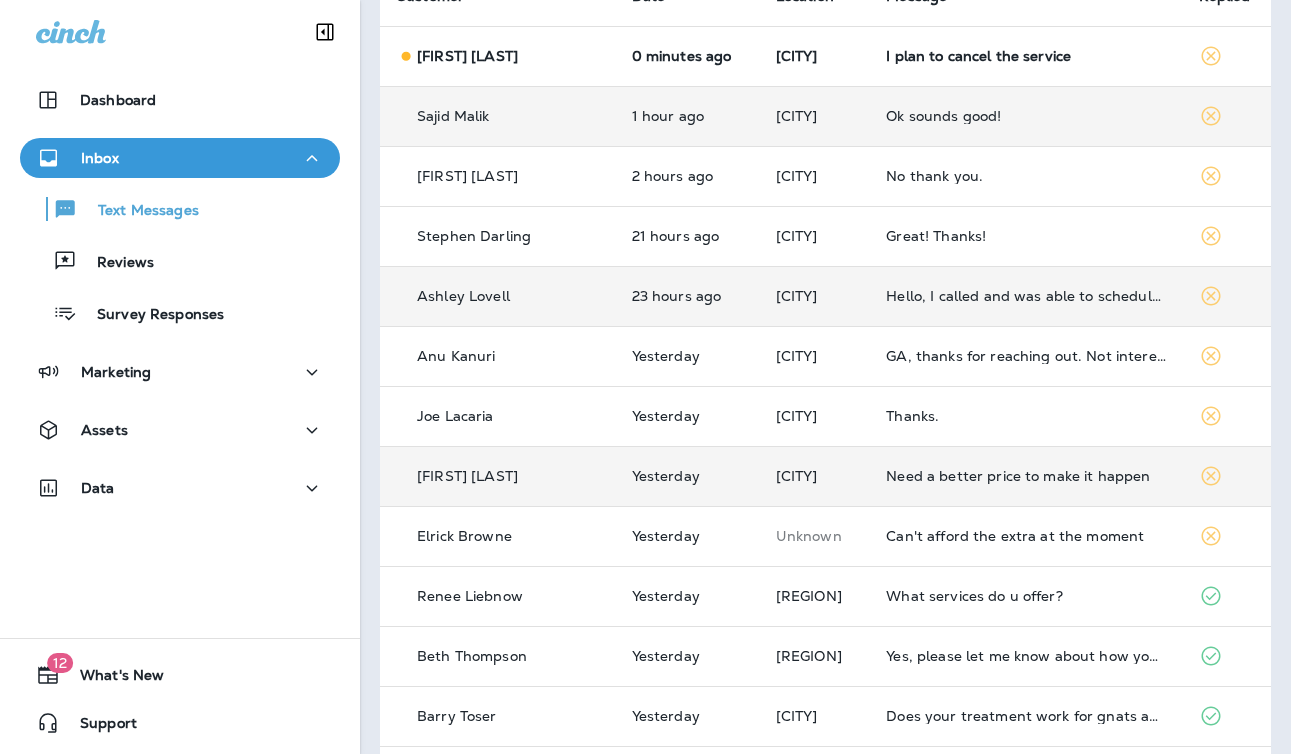 click on "[CITY]" at bounding box center (815, 476) 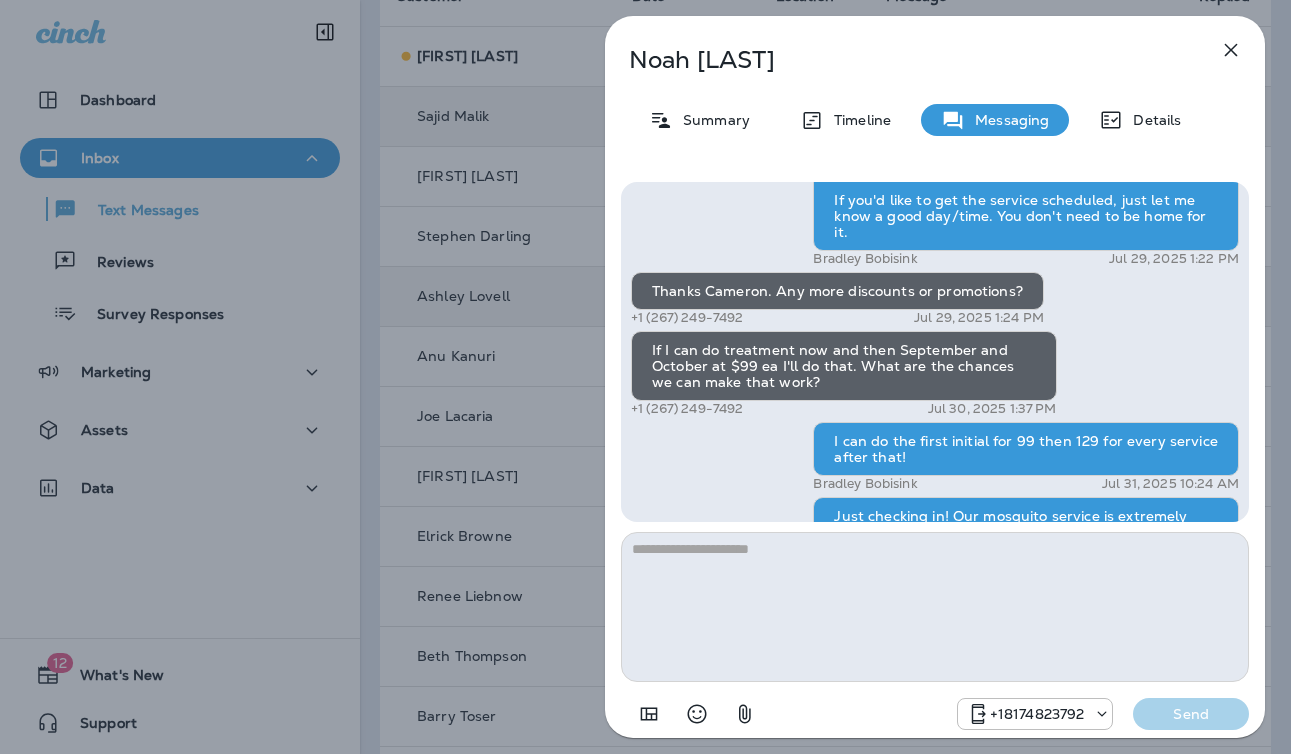 scroll, scrollTop: -133, scrollLeft: 0, axis: vertical 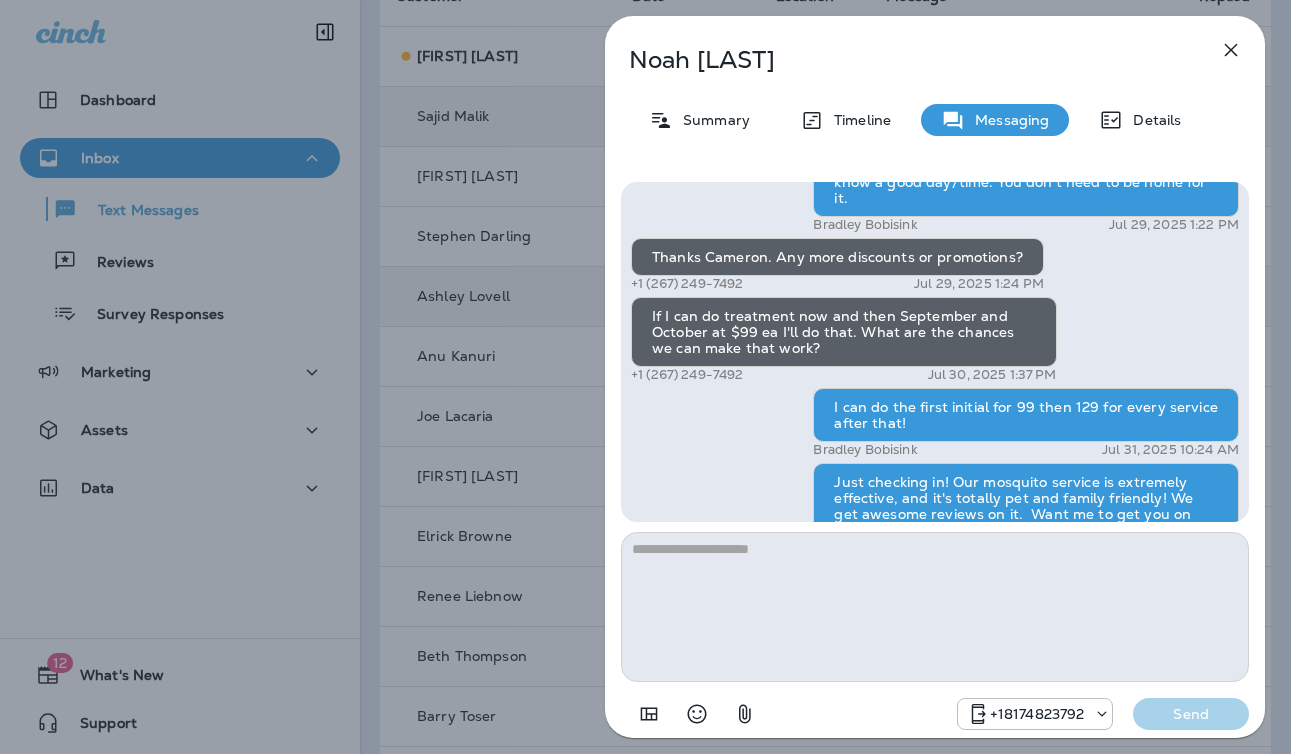 click on "Hi,  [FIRST] , this is Cameron with Moxie Pest Control. We know Summer brings out the mosquitoes—and with the Summer season here, I’d love to get you on our schedule to come help take care of that. Just reply here if you're interested, and I'll let you know the details!
Reply STOP to optout [PHONE] [DATE] [TIME] Hi Cameron. Thanks for the message. I'm interested. What's the best pricing you can offer? [PHONE] [DATE] [TIME] [FIRST] [LAST] [DATE] [TIME] Thanks Cameron. Any more discounts or promotions?  [PHONE] [DATE] [TIME] If I can do treatment now and then September and October at $99 ea I'll do that. What are the chances we can make that work? [PHONE] [DATE] [TIME] I can do the first initial for 99 then 129 for every service after that! [FIRST] [LAST] [DATE] [TIME] Need a better price to make it happen  [PHONE] [PHONE]" at bounding box center (645, 377) 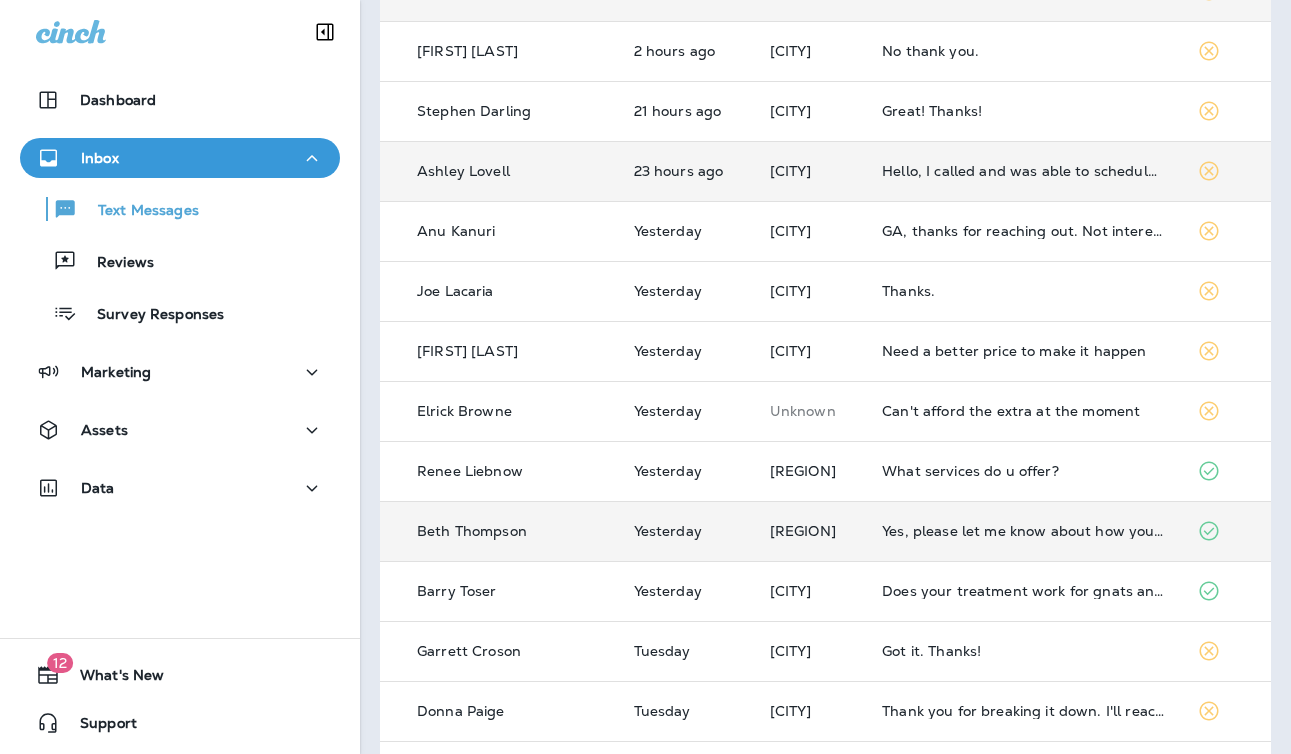 scroll, scrollTop: 445, scrollLeft: 0, axis: vertical 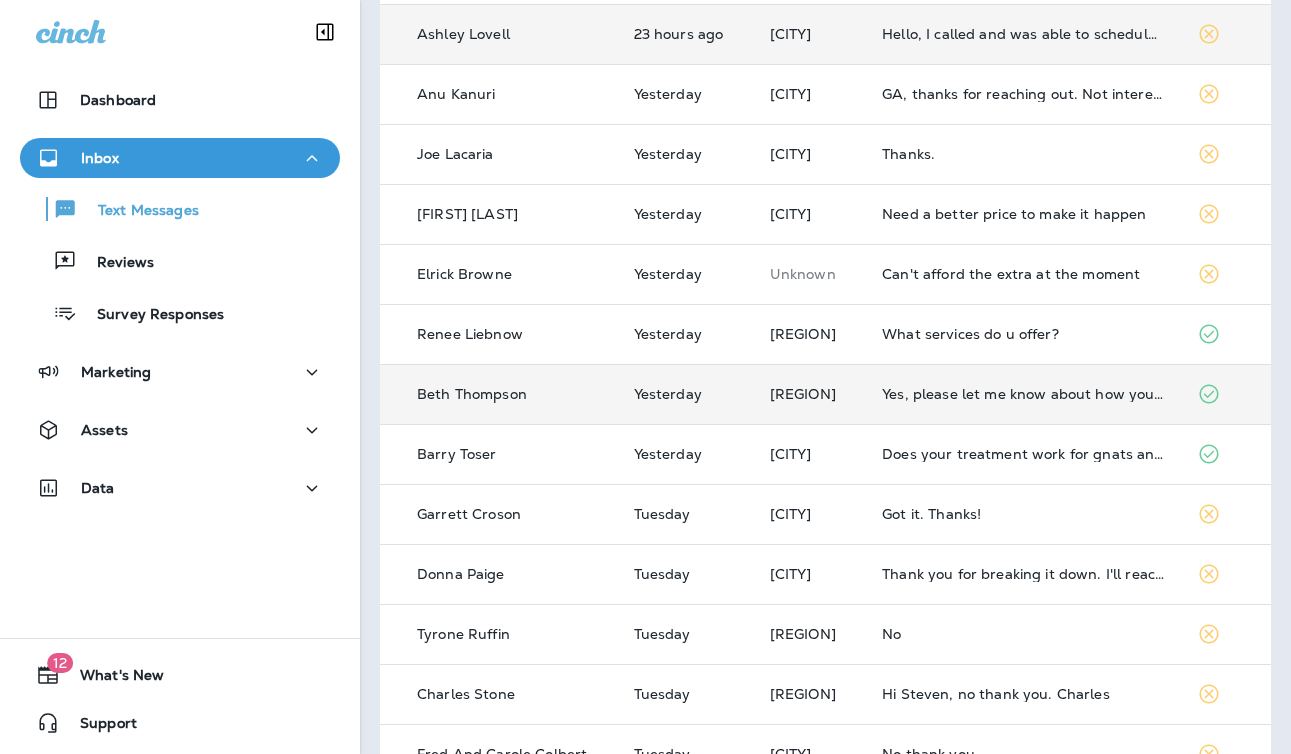 click on "Yes, please let me know about how you treat for mosquitos." at bounding box center (1023, 394) 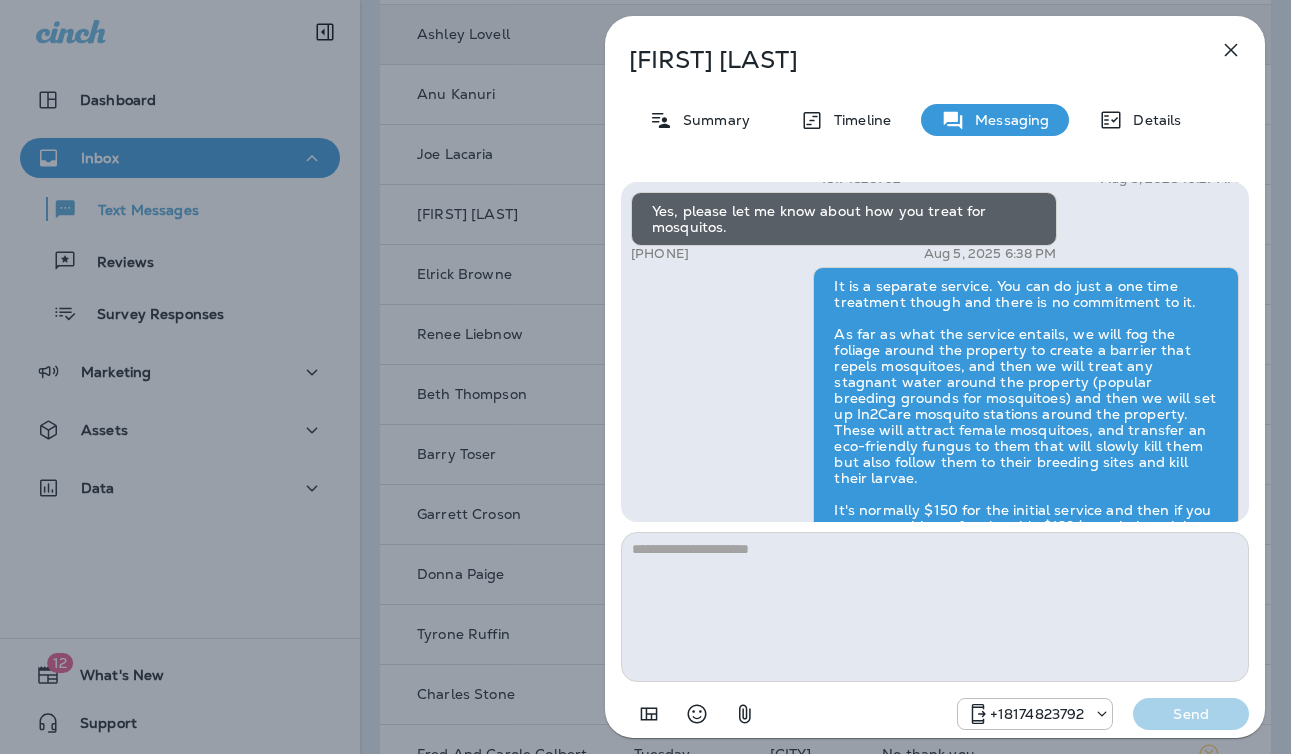 scroll, scrollTop: 1, scrollLeft: 0, axis: vertical 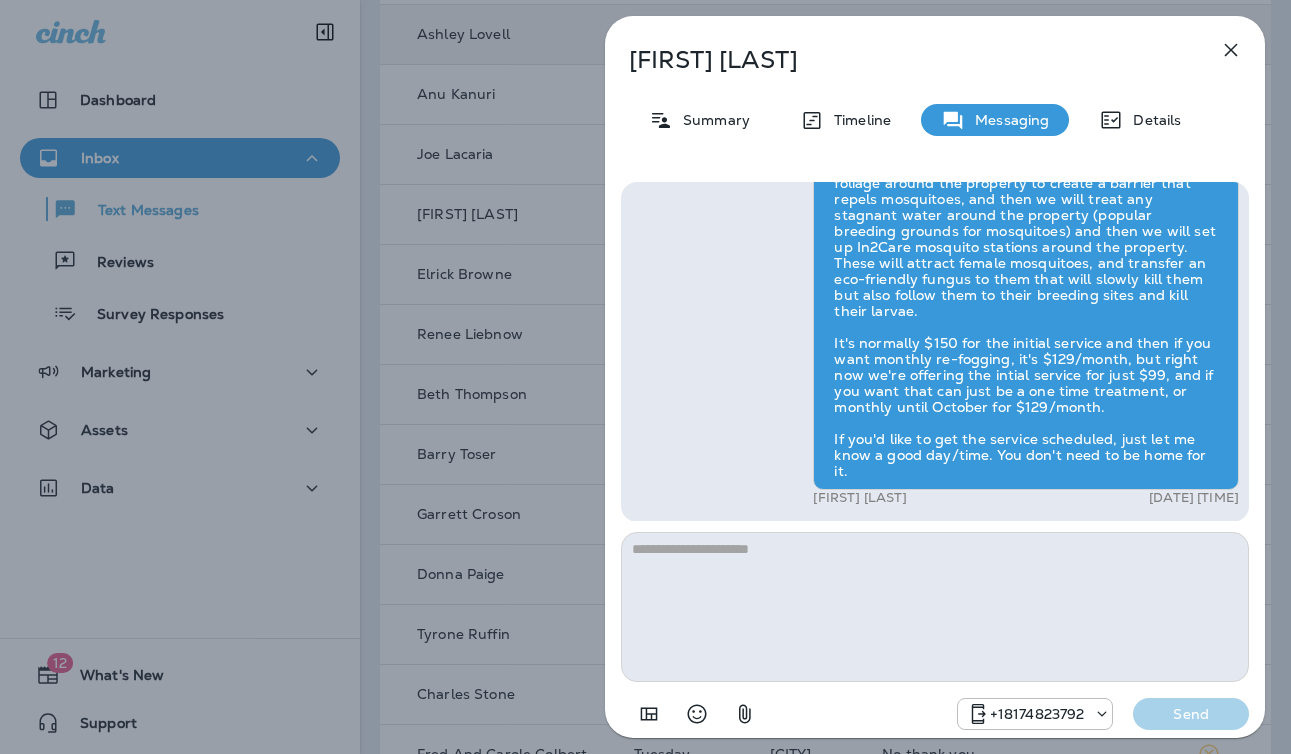 click on "Hi [FIRST] , this is Steven with Moxie Pest Control. We know Summer brings out the mosquitoes—and with the Summer season here, I’d love to get you on our schedule to come help take care of that. Just reply here if you're interested, and I'll let you know the details!
Reply STOP to optout [PHONE] [DATE] [TIME] Yes, please let me know about how you treat for mosquitos.  [PHONE] [DATE] [TIME] [FIRST] [LAST] [DATE] [TIME] [PHONE] Send" at bounding box center [645, 377] 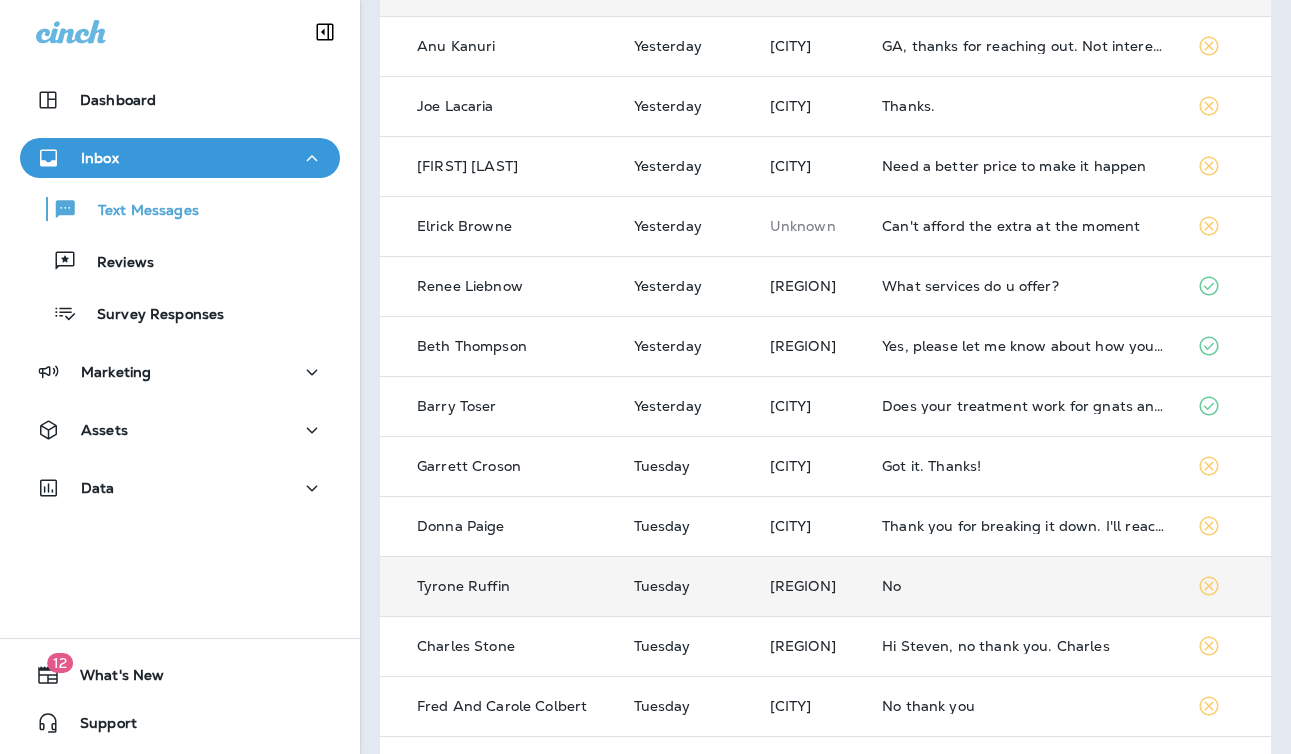 scroll, scrollTop: 542, scrollLeft: 0, axis: vertical 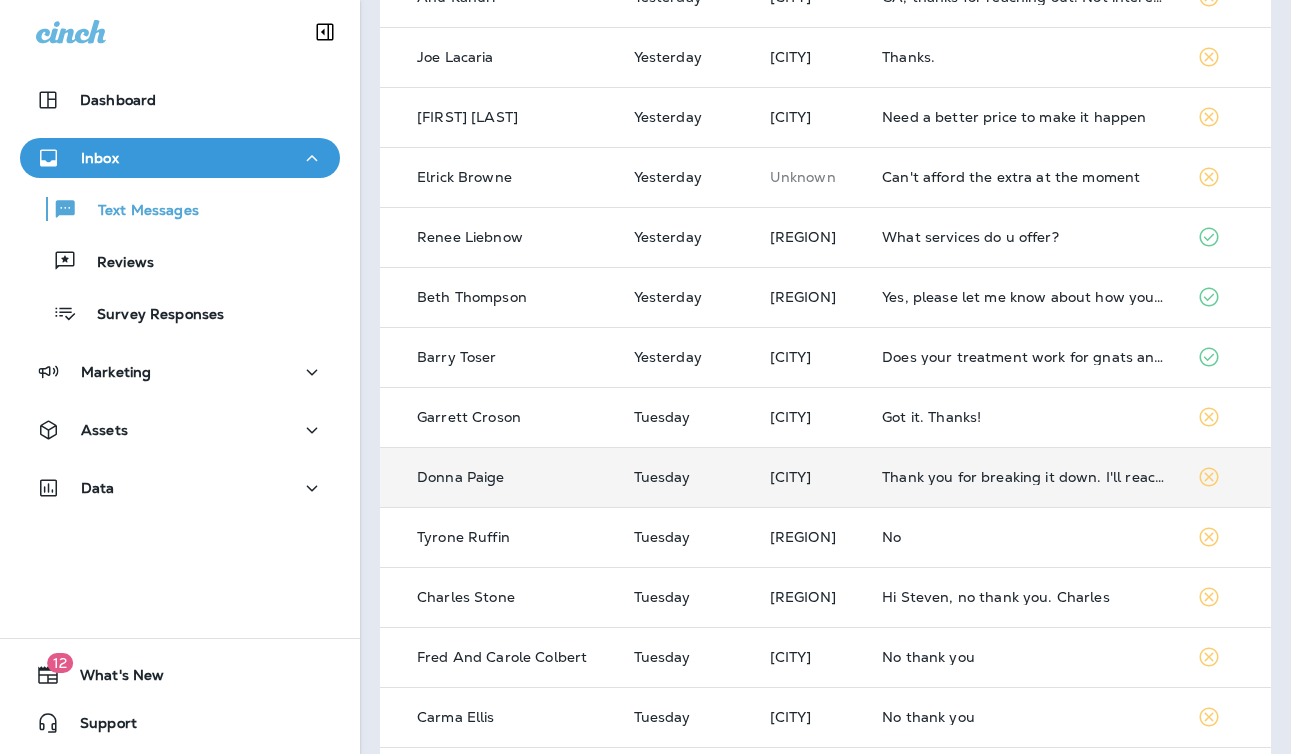 click on "[CITY]" at bounding box center (810, 477) 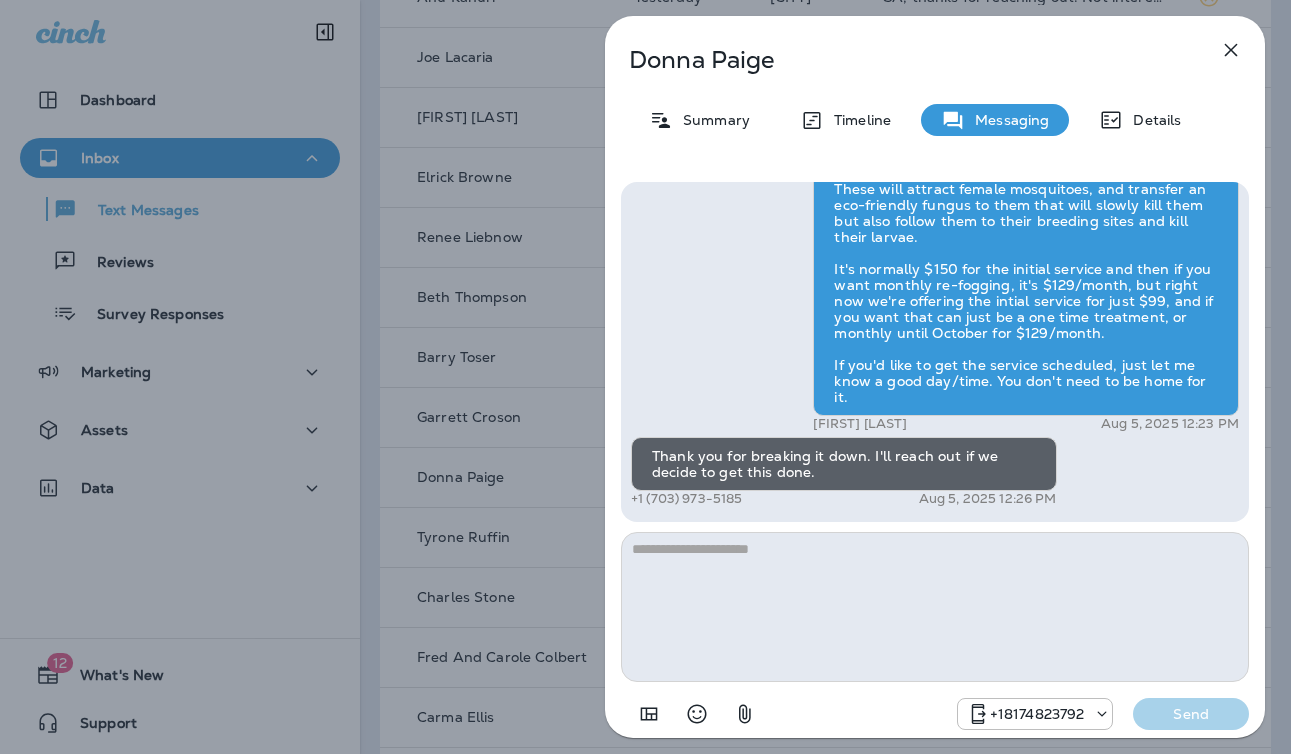 click on "Hi [FIRST] , this is Steven with Moxie Pest Control. We know Summer brings out the mosquitoes—and with the Summer season here, I’d love to get you on our schedule to come help take care of that. Just reply here if you're interested, and I'll let you know the details!
Reply STOP to optout [PHONE] [DATE] [TIME] Is that covered by my existing plan? [PHONE] [DATE] [TIME] [FIRST] [LAST] [DATE] [TIME] Thank you for breaking it down. I'll reach out if we decide to get this done. [PHONE] [DATE] [TIME] [PHONE] Send" at bounding box center [645, 377] 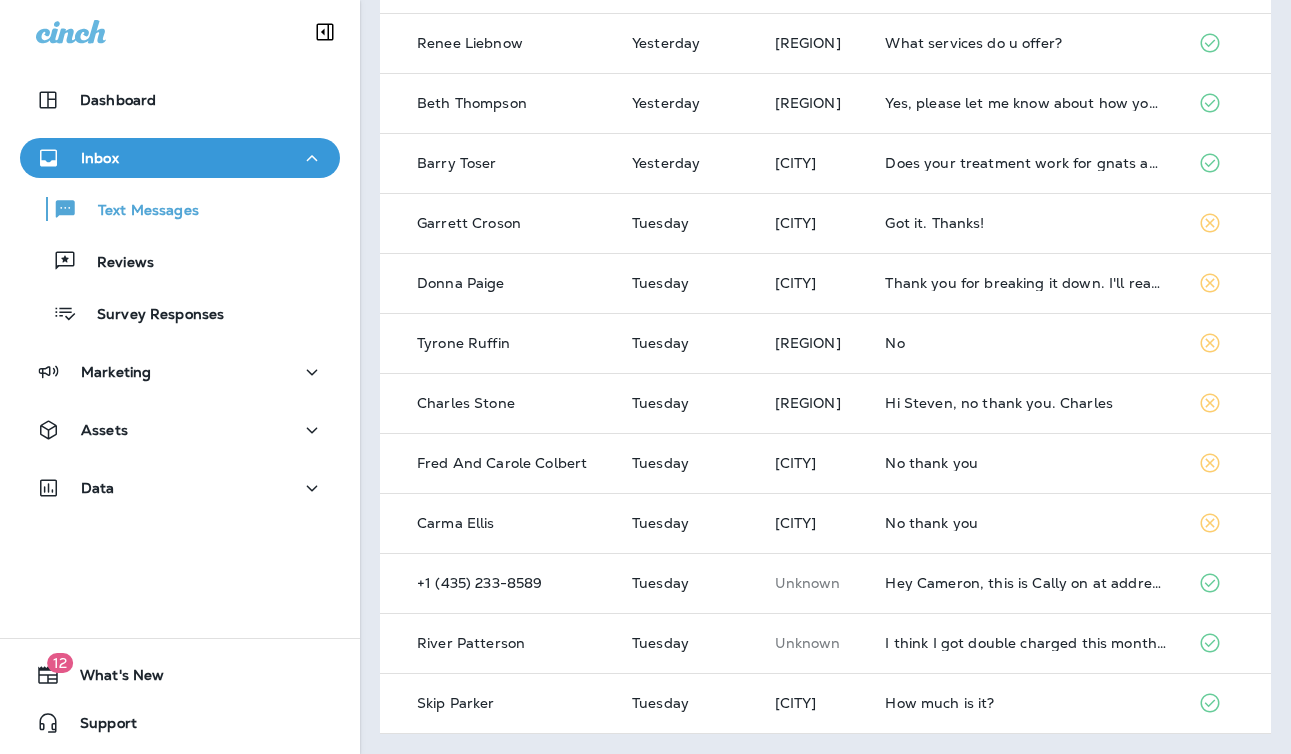 scroll, scrollTop: 0, scrollLeft: 0, axis: both 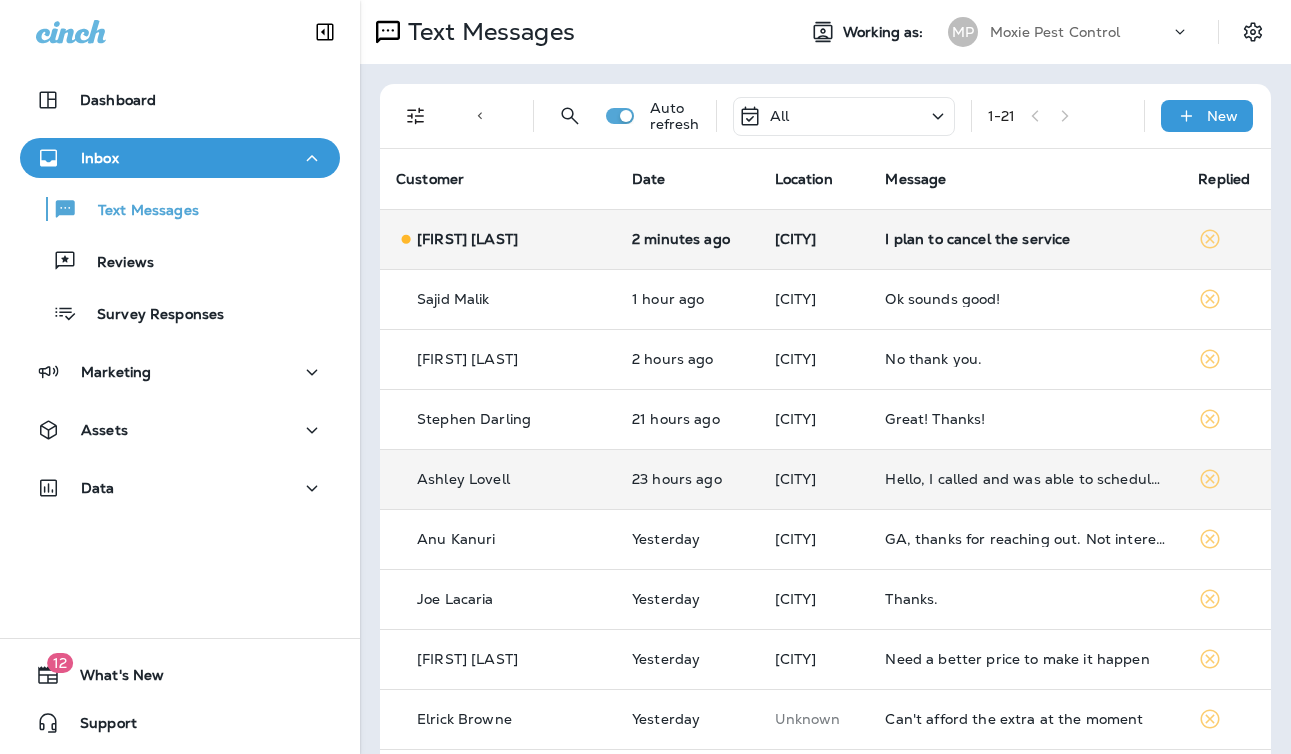 click on "[CITY]" at bounding box center (814, 239) 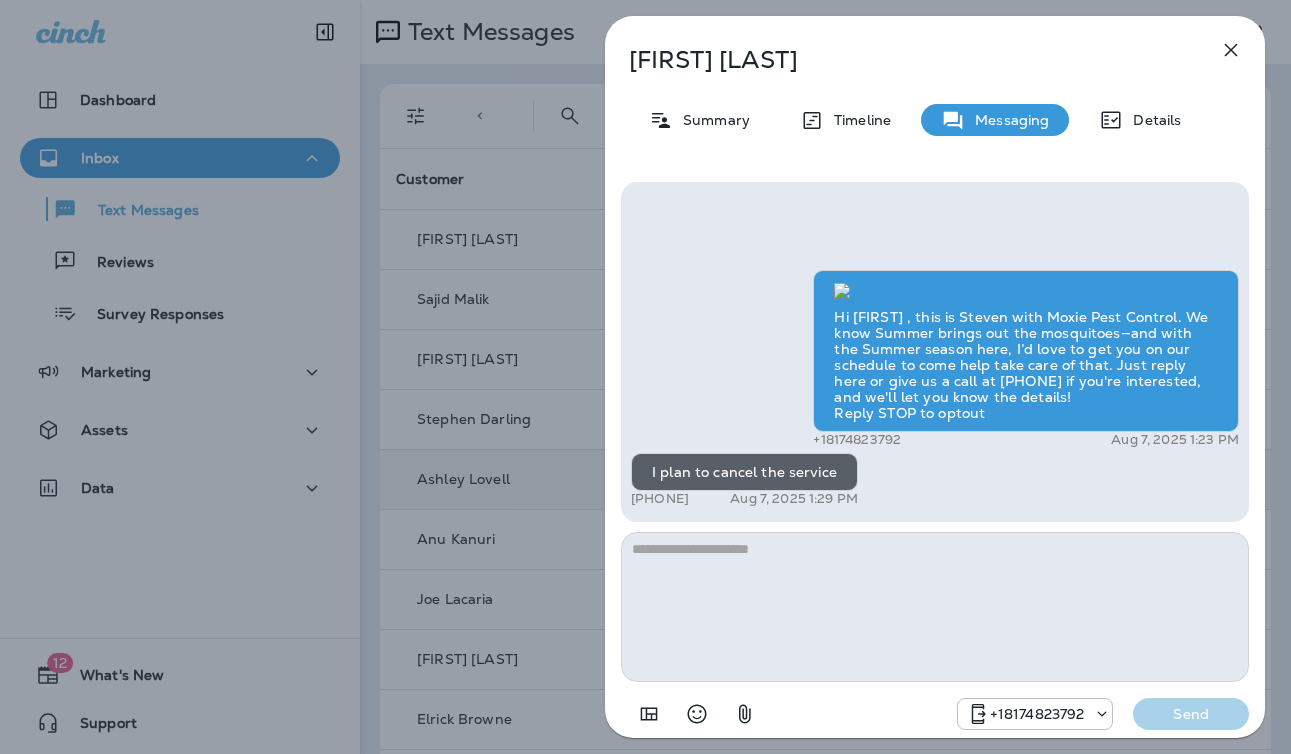 scroll, scrollTop: 1, scrollLeft: 0, axis: vertical 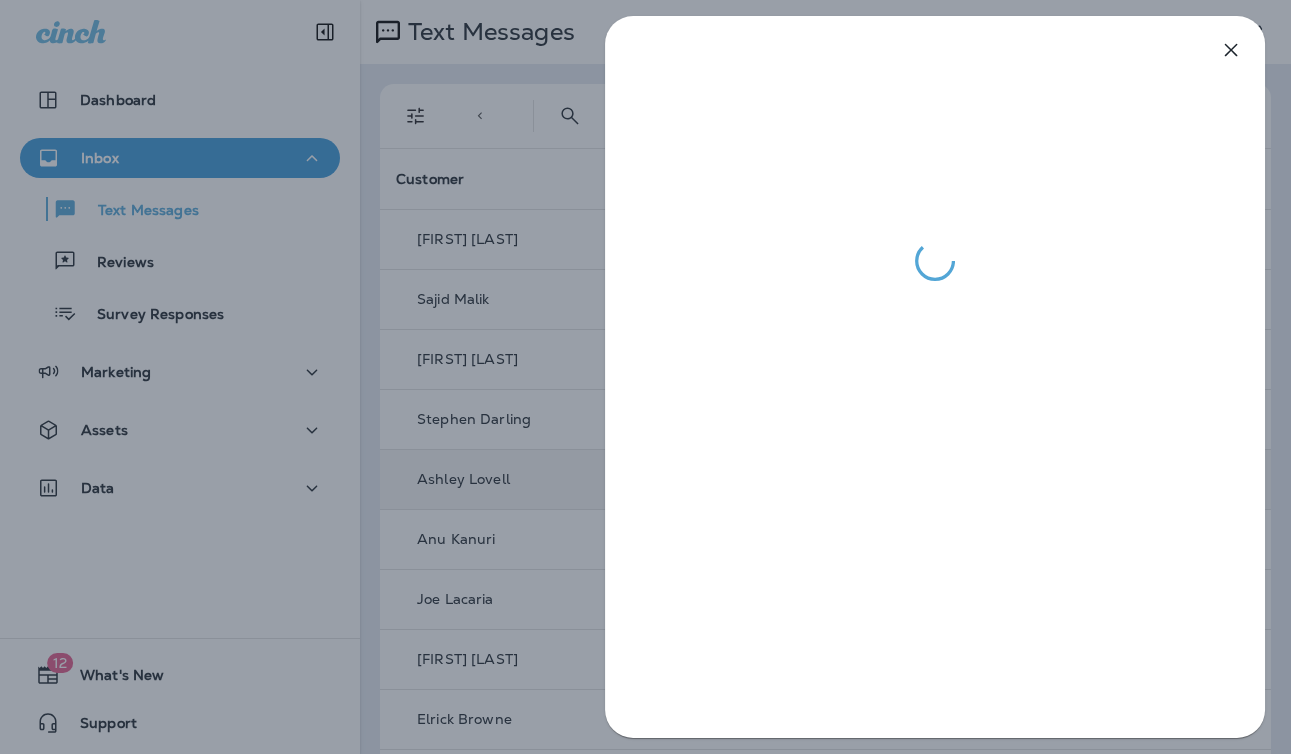 click at bounding box center [645, 377] 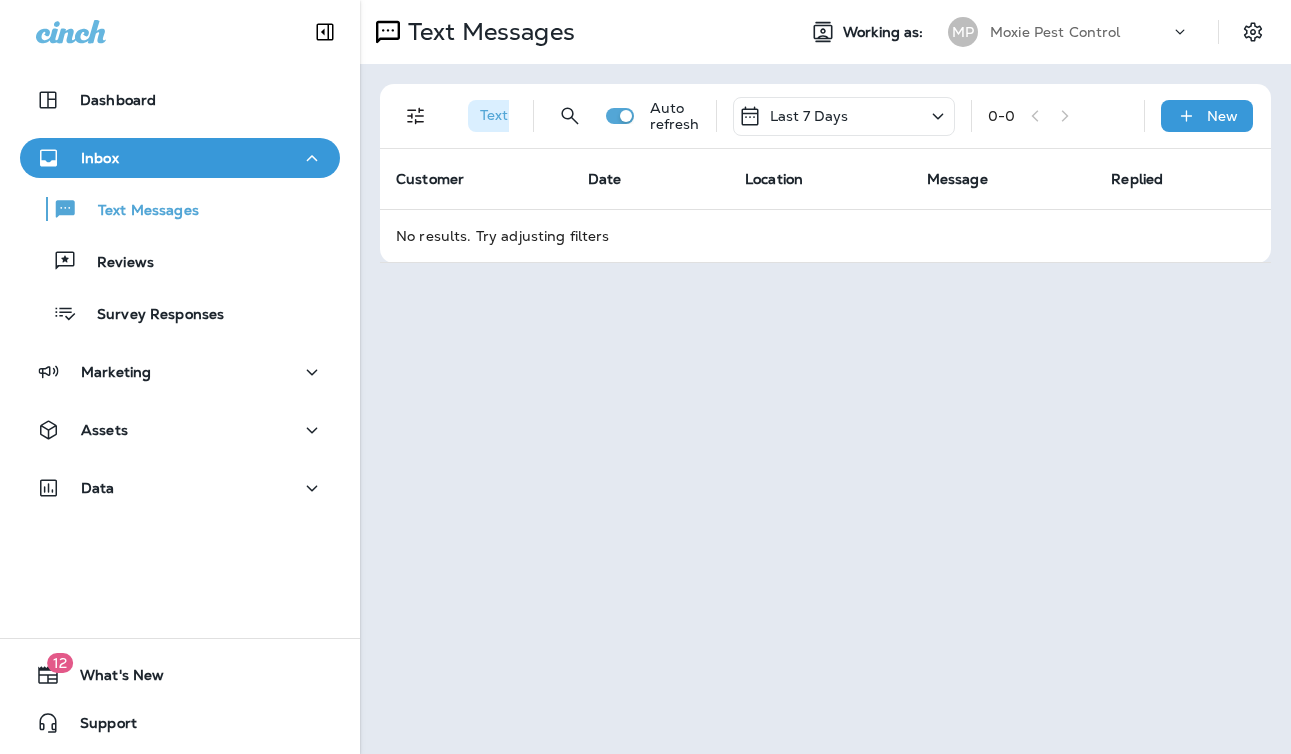 scroll, scrollTop: 0, scrollLeft: 0, axis: both 